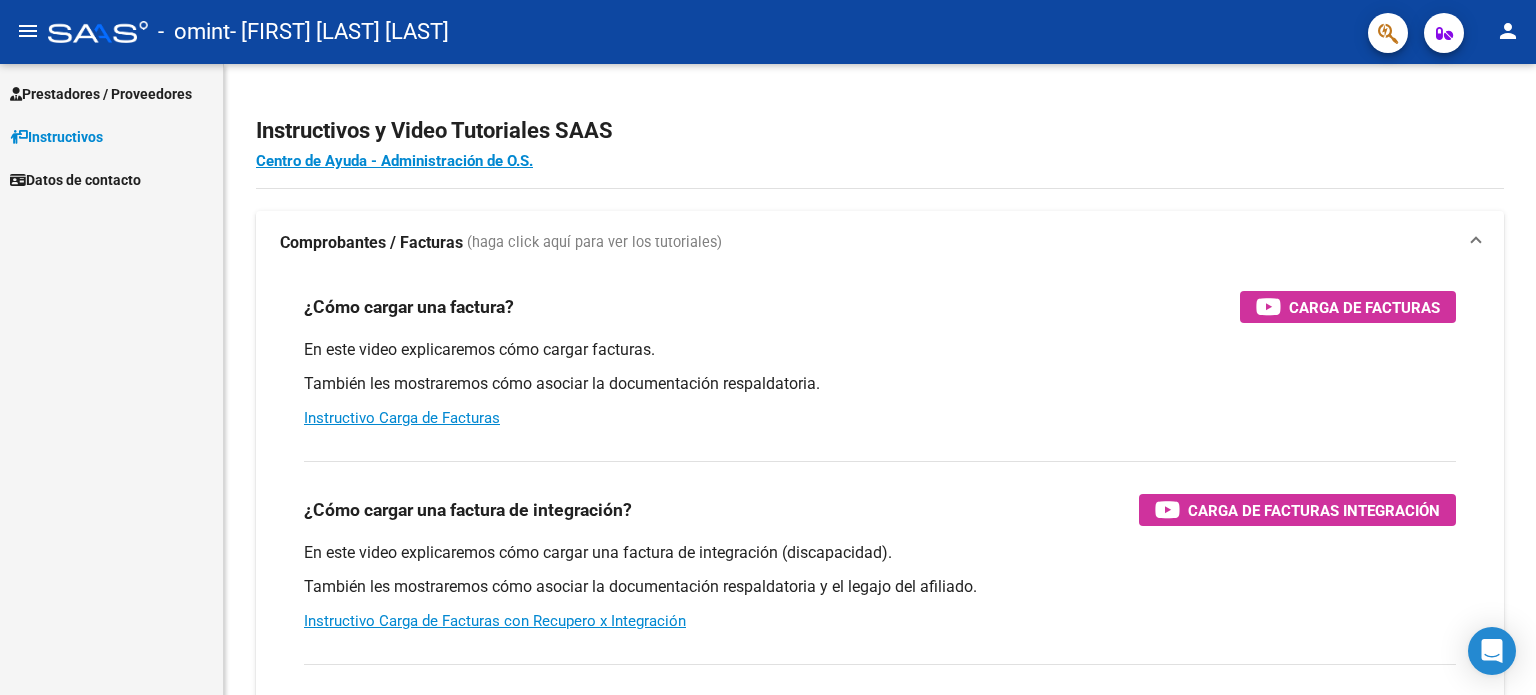 scroll, scrollTop: 0, scrollLeft: 0, axis: both 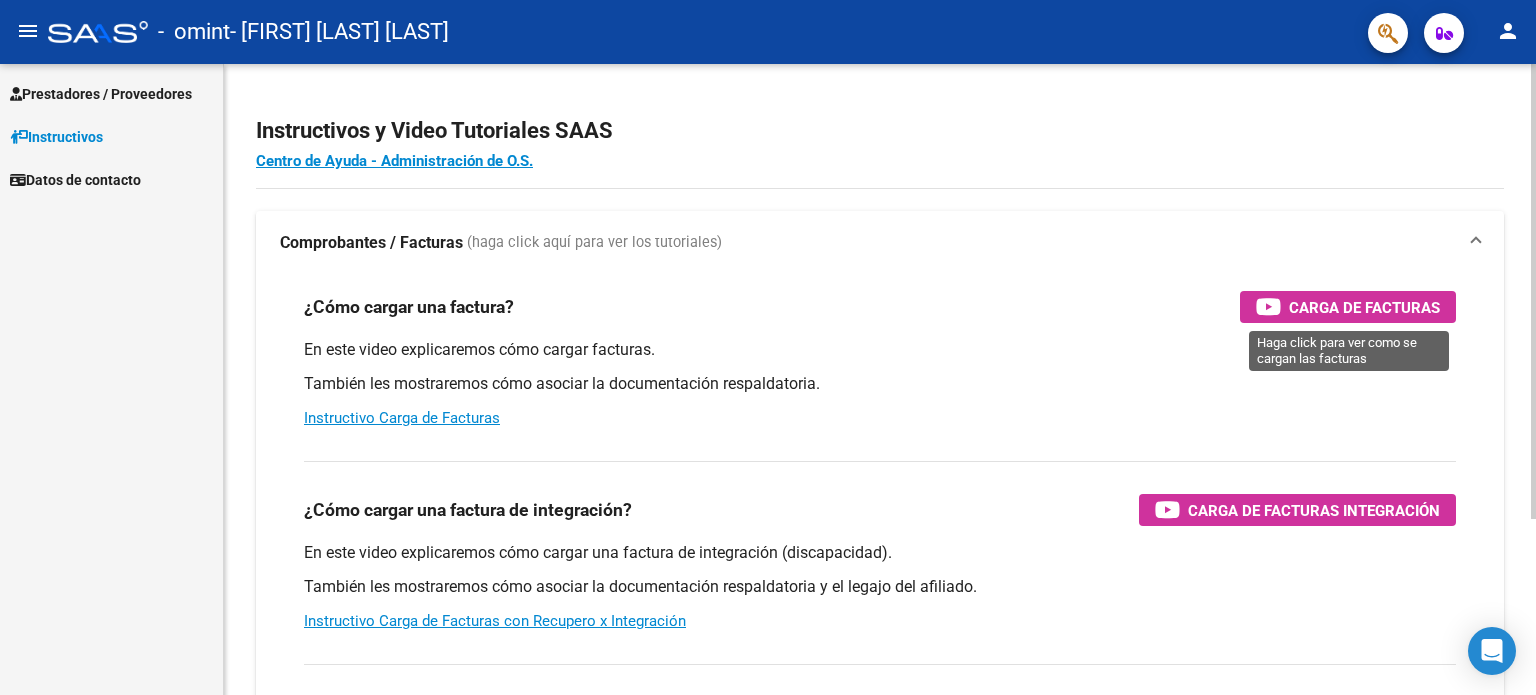 click on "Carga de Facturas" at bounding box center (1364, 307) 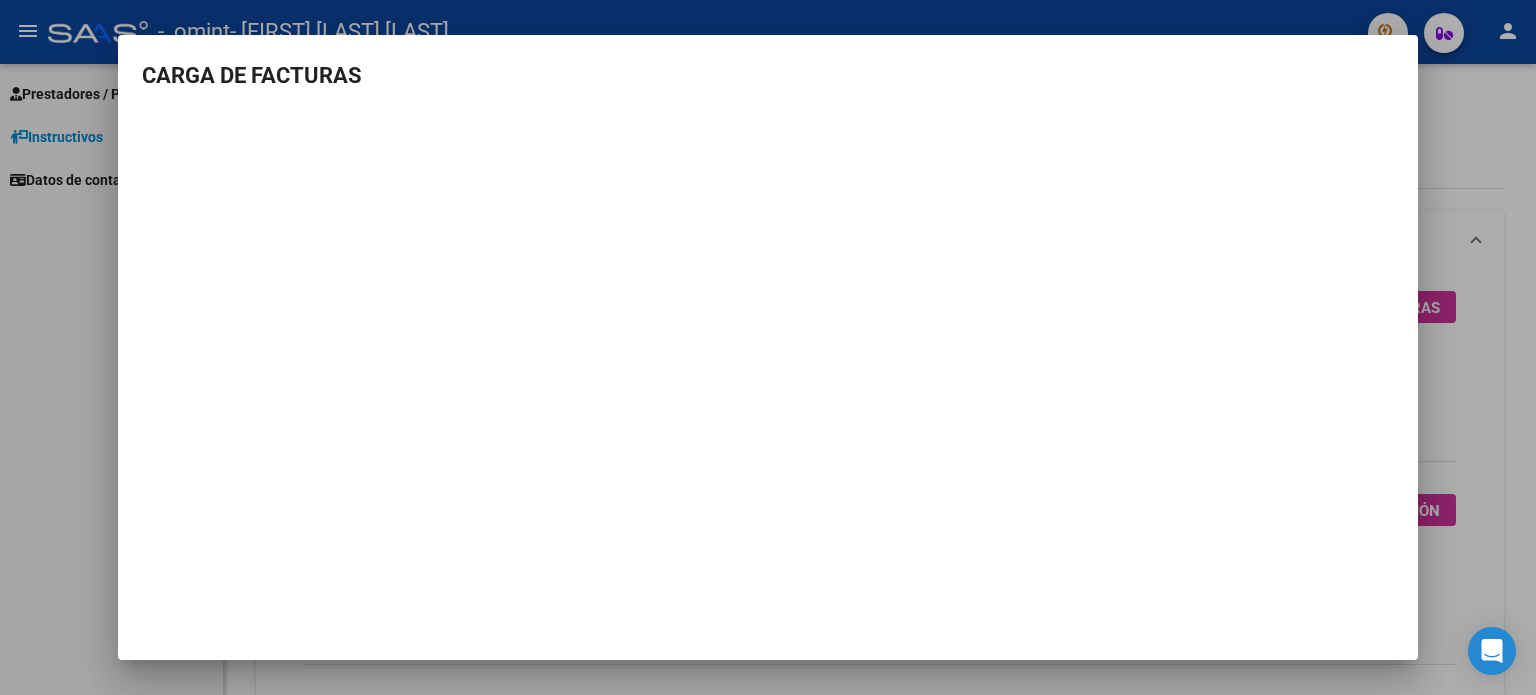 click at bounding box center (768, 347) 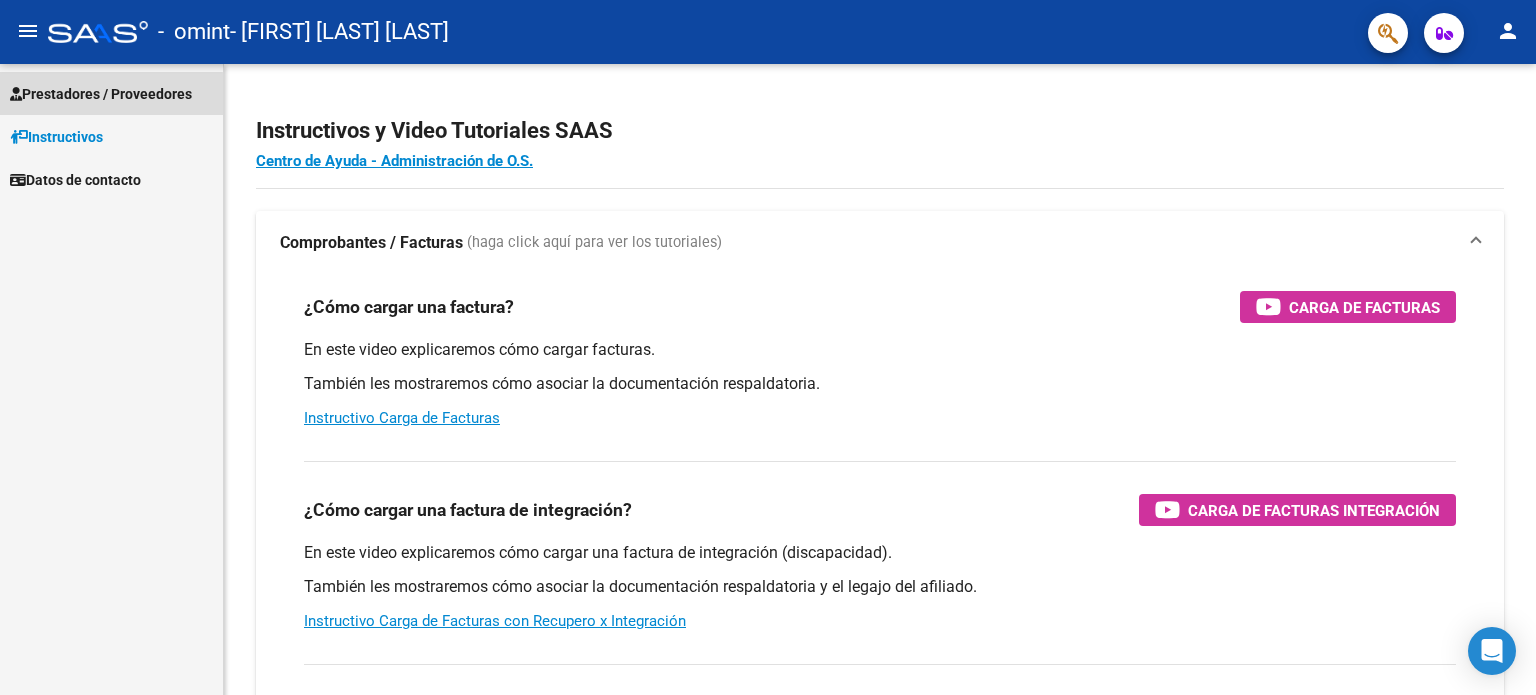 click on "Prestadores / Proveedores" at bounding box center [101, 94] 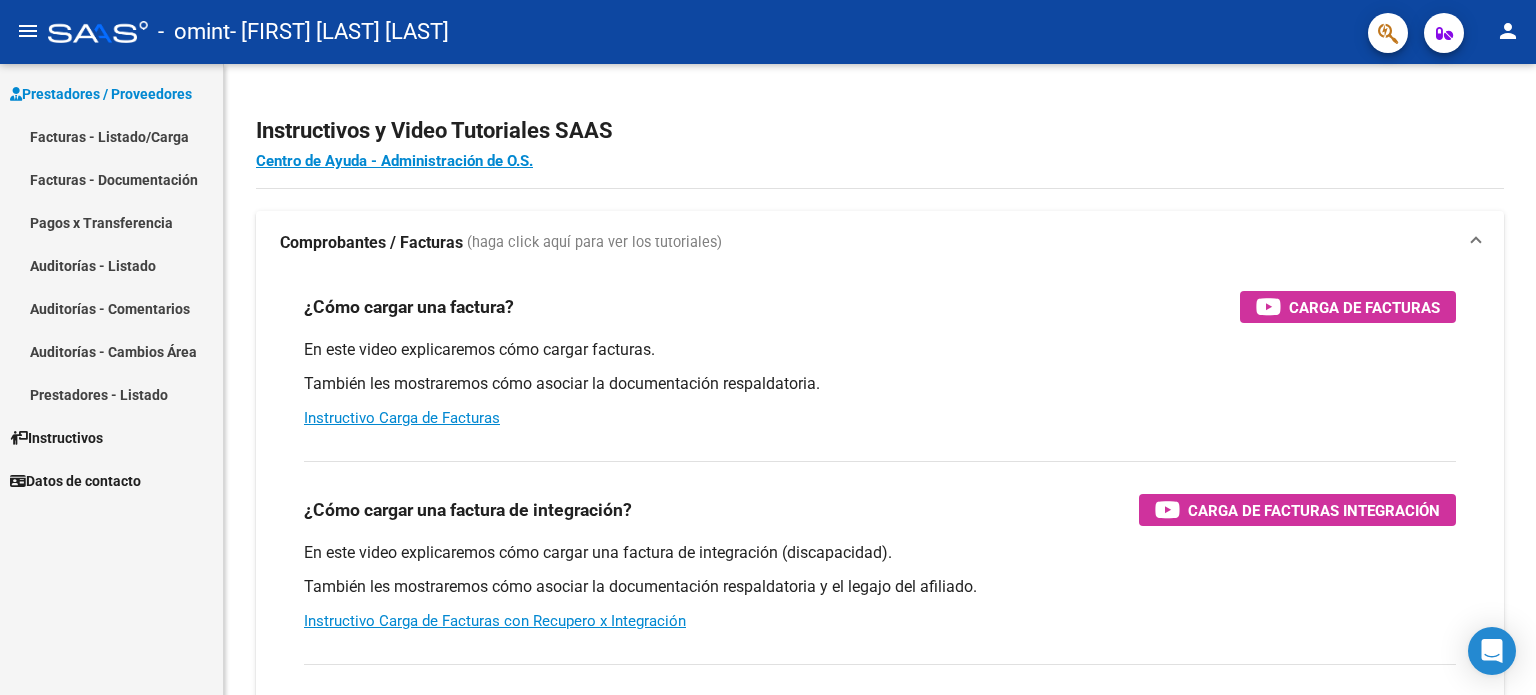 click on "Facturas - Listado/Carga" at bounding box center [111, 136] 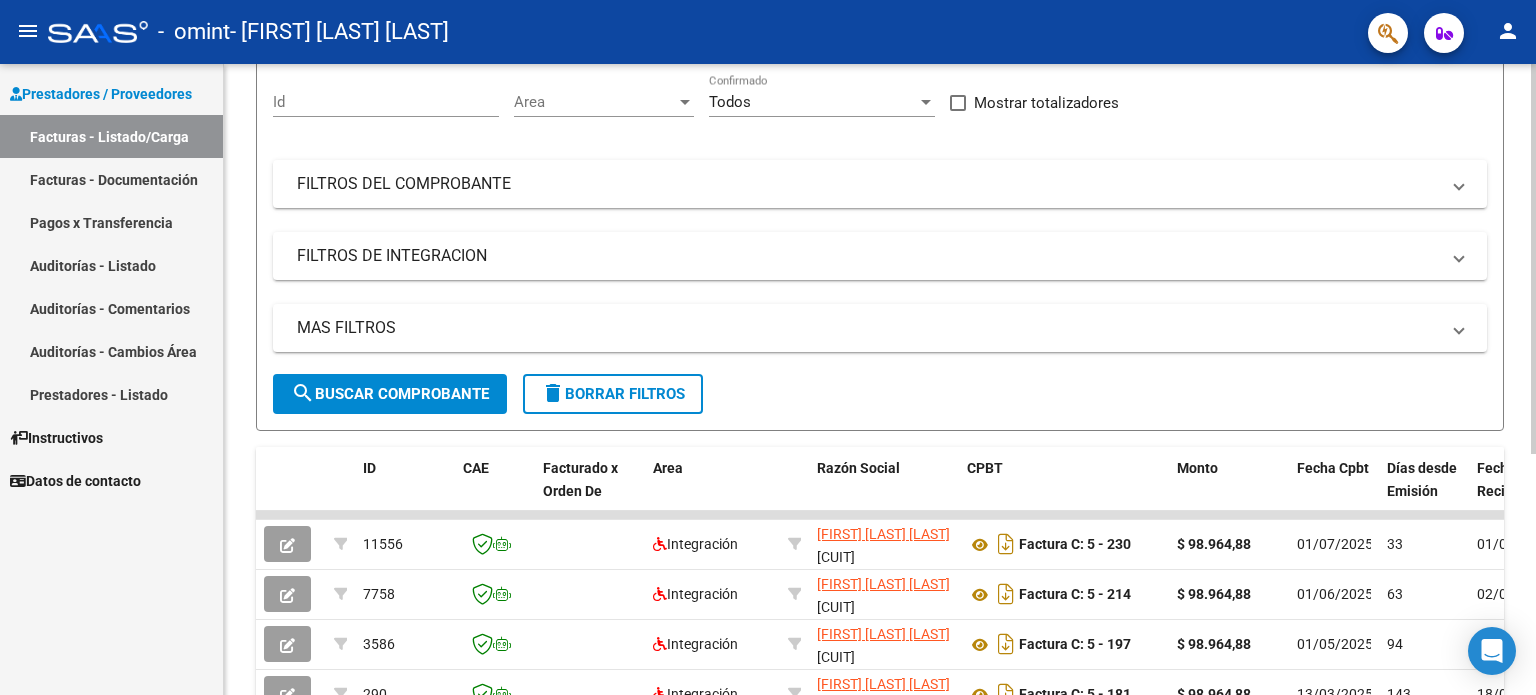 scroll, scrollTop: 200, scrollLeft: 0, axis: vertical 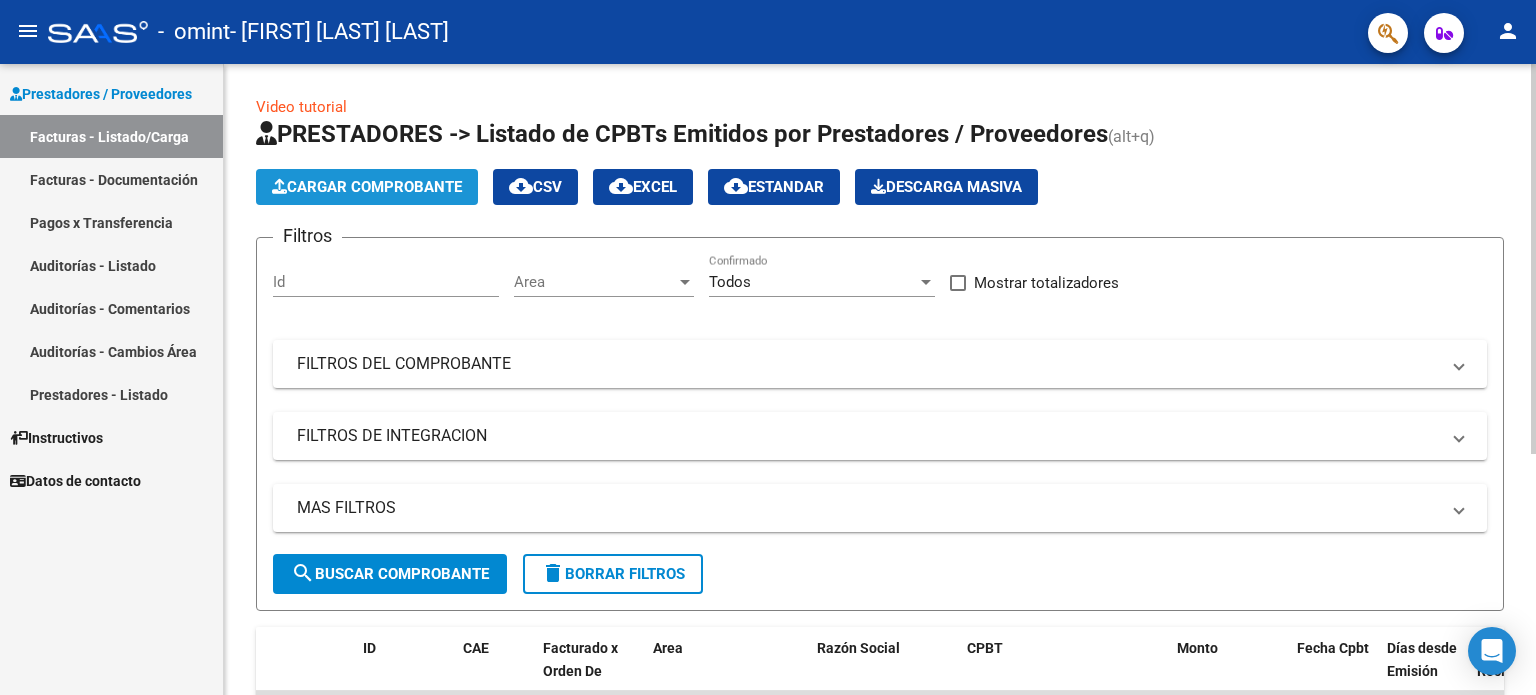 click on "Cargar Comprobante" 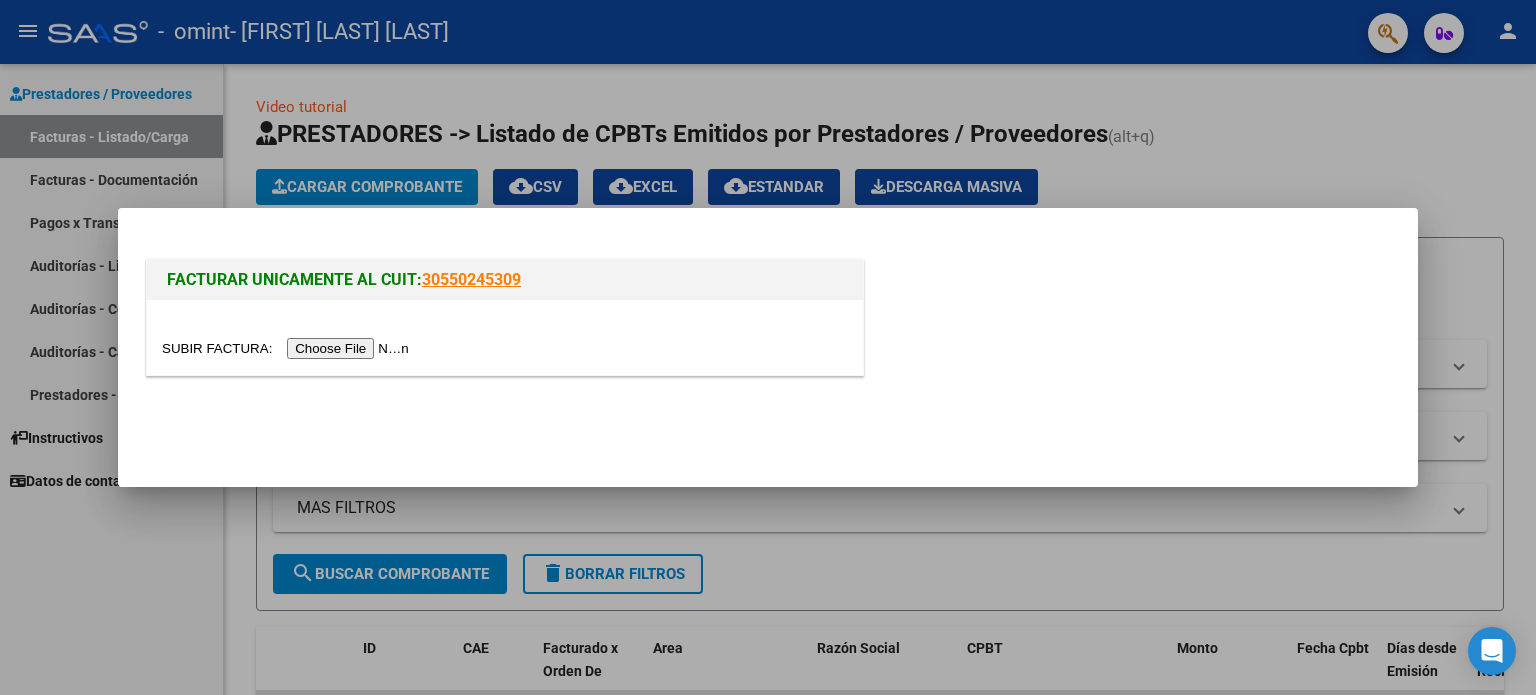 click at bounding box center (288, 348) 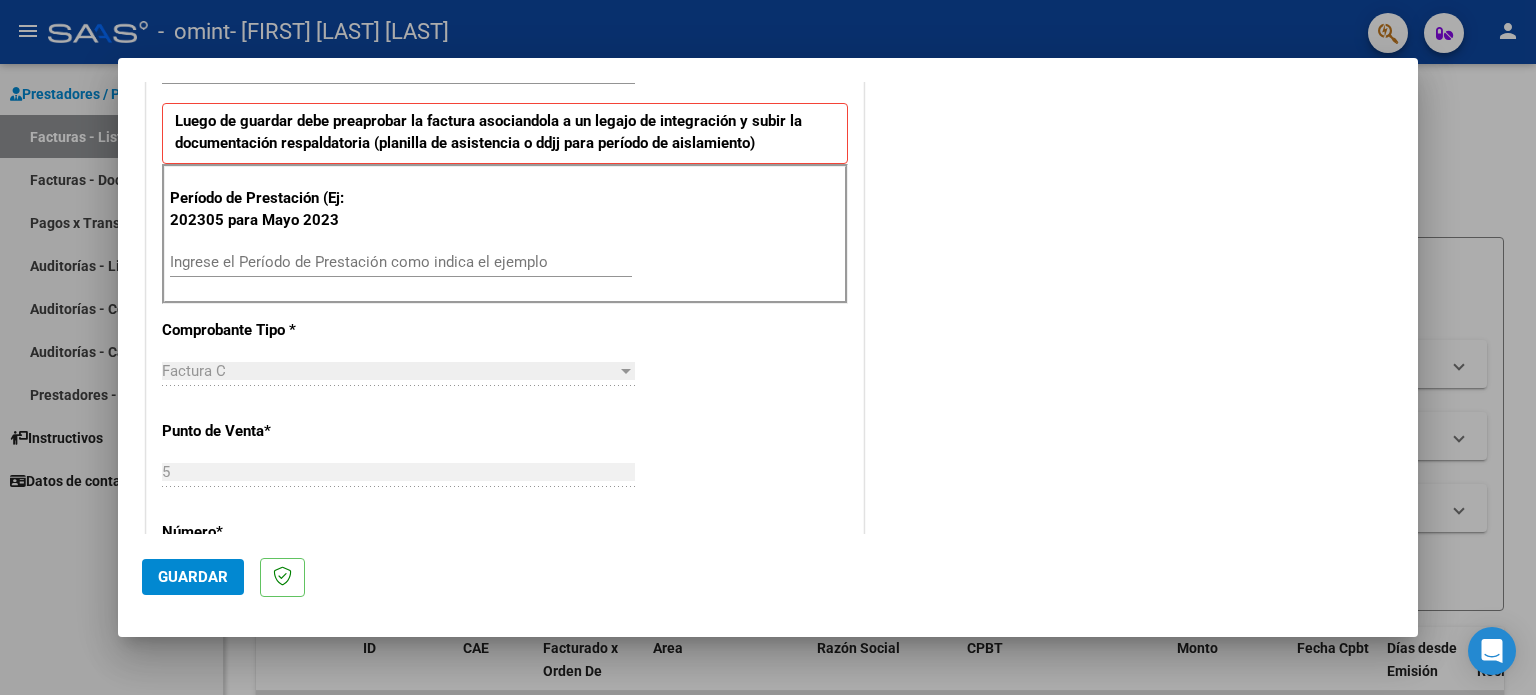 scroll, scrollTop: 400, scrollLeft: 0, axis: vertical 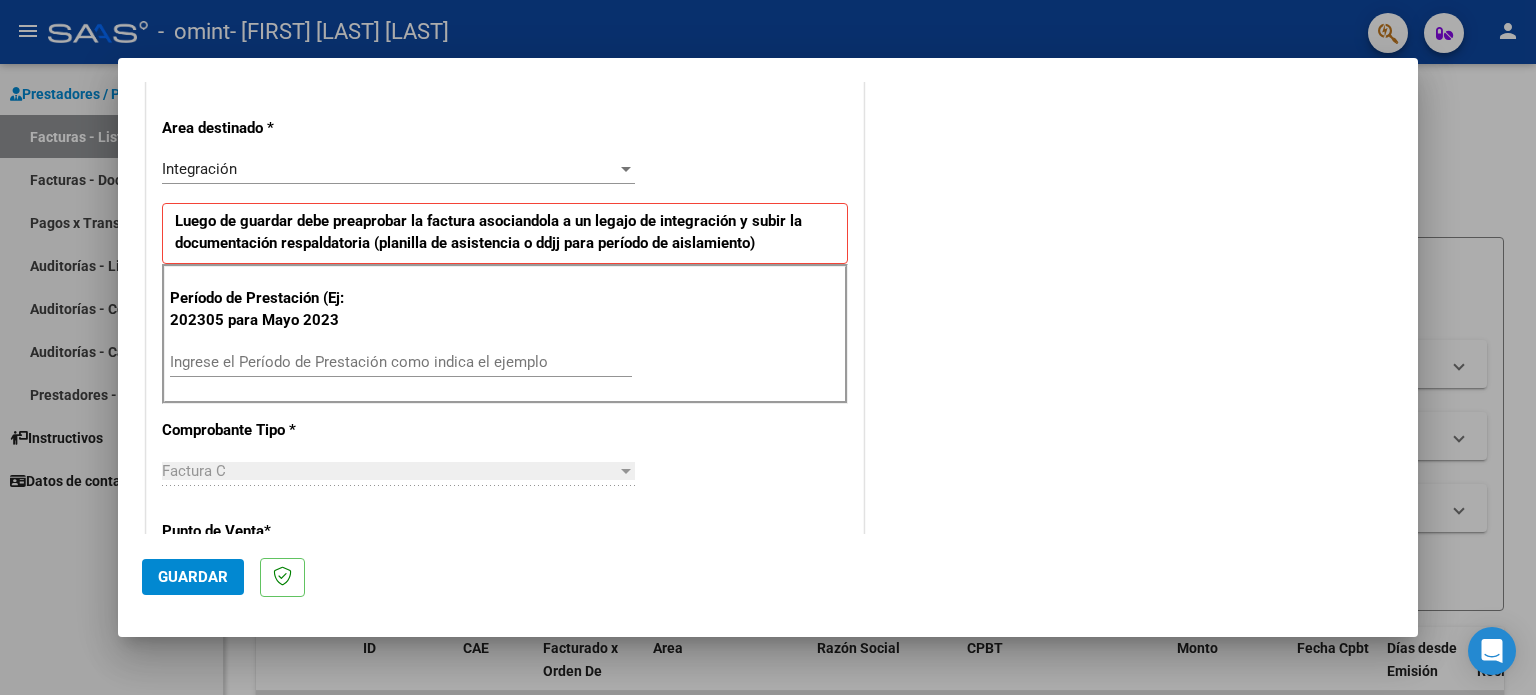 click on "Ingrese el Período de Prestación como indica el ejemplo" at bounding box center (401, 362) 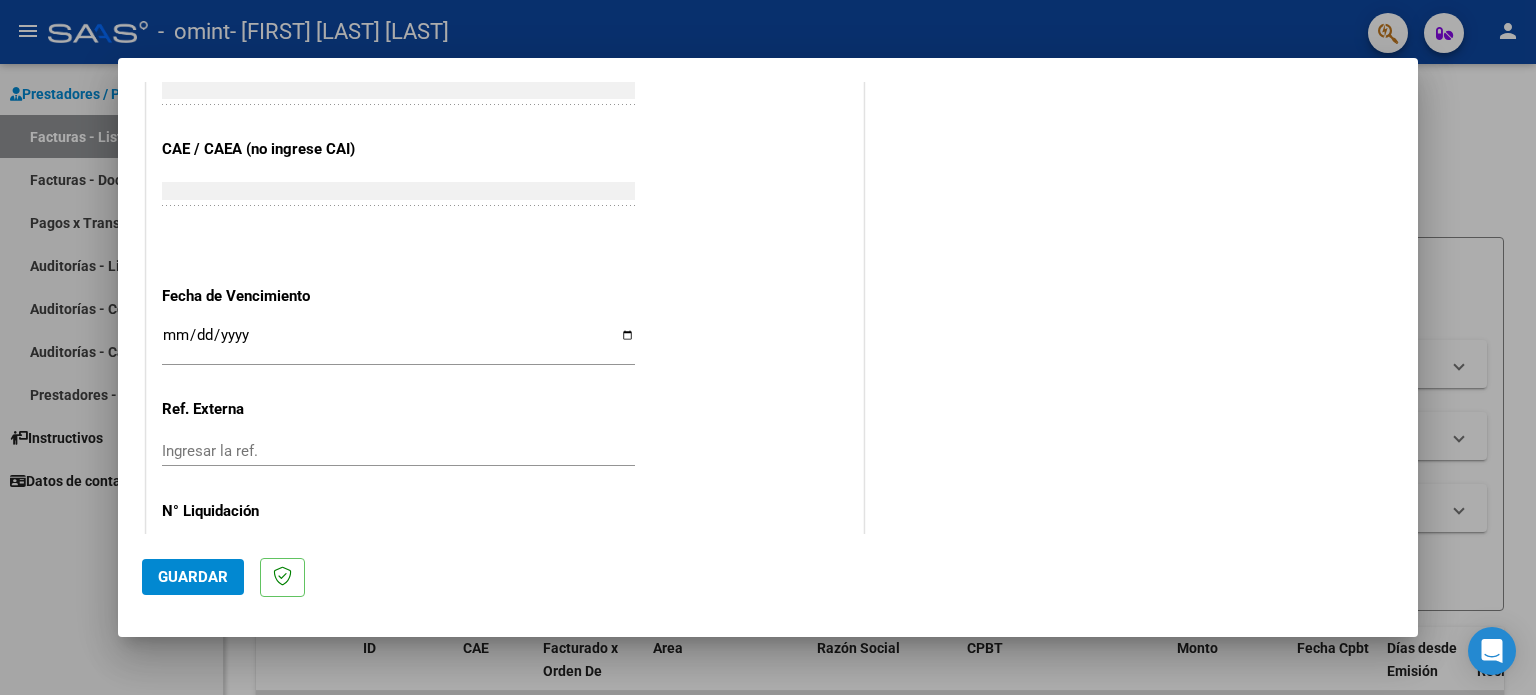 scroll, scrollTop: 1200, scrollLeft: 0, axis: vertical 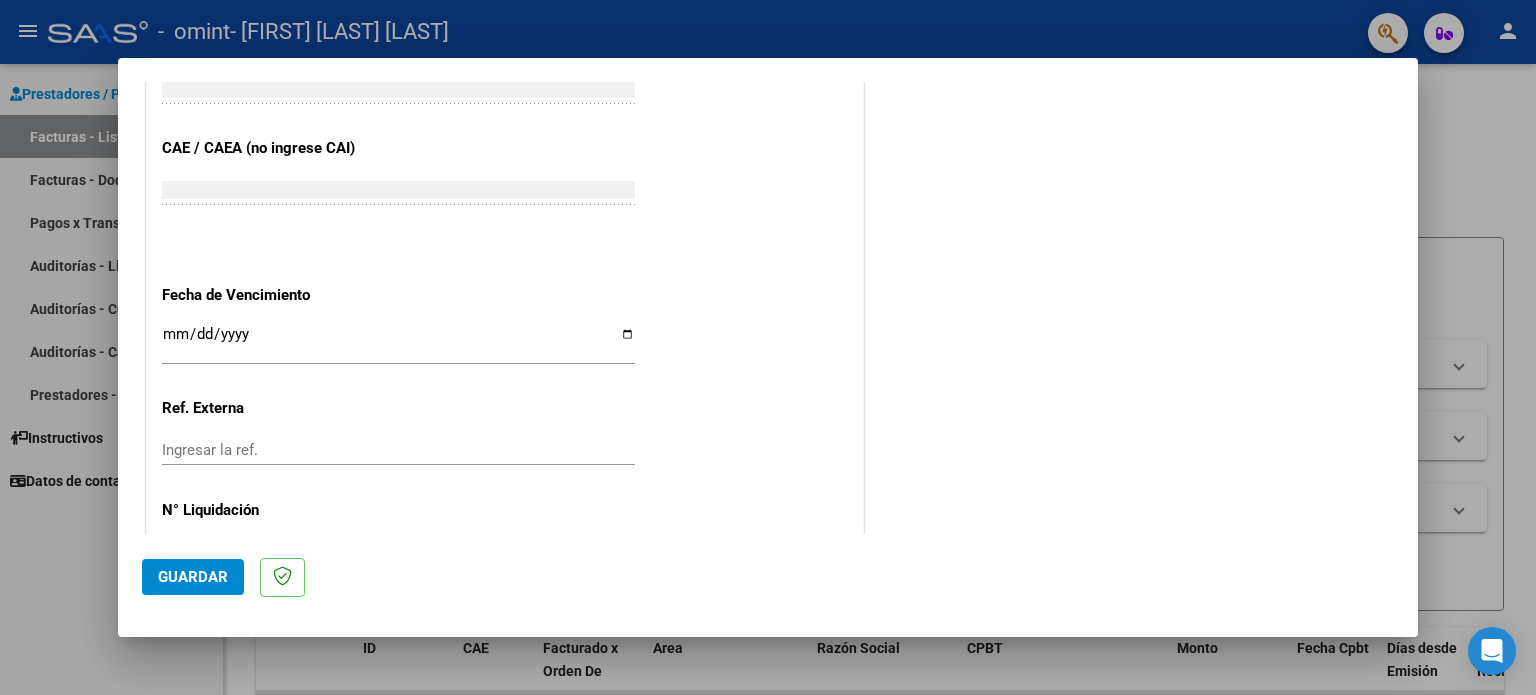 type on "202507" 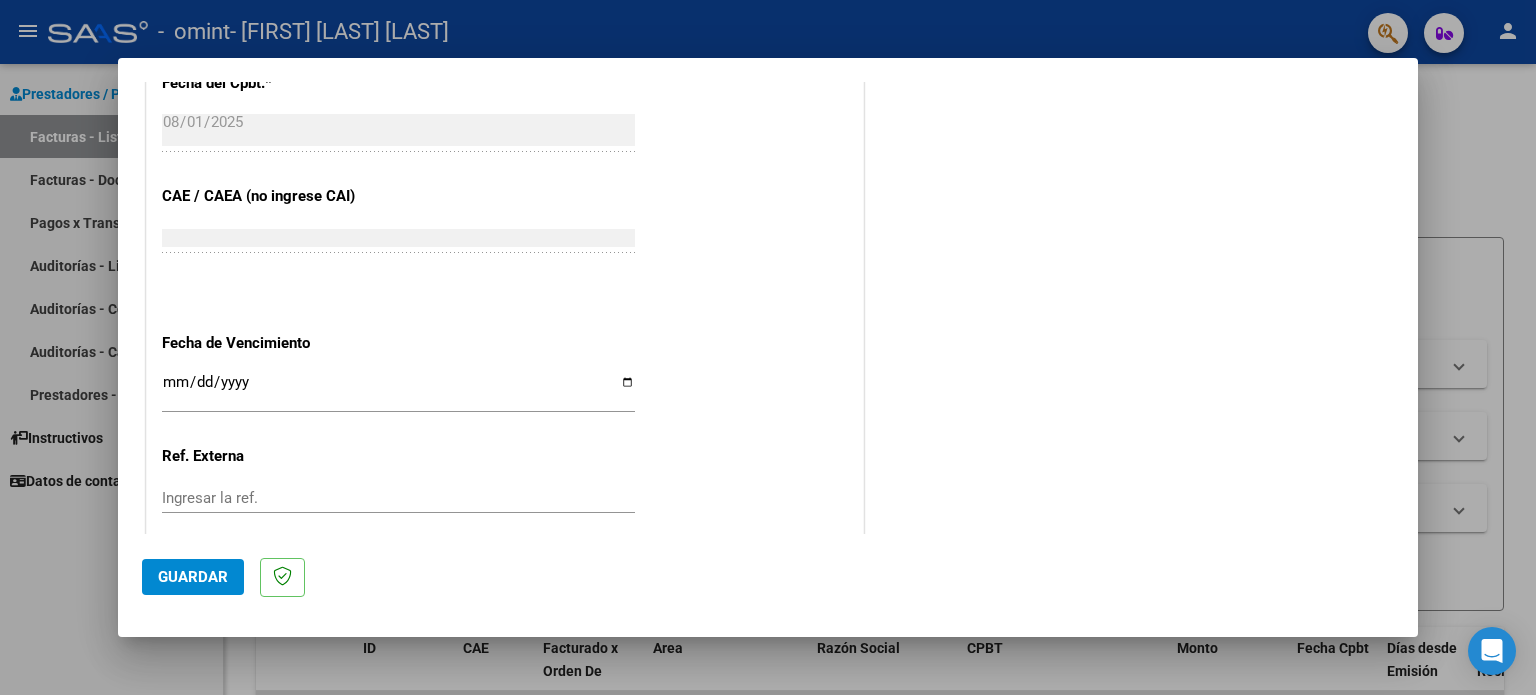 scroll, scrollTop: 1200, scrollLeft: 0, axis: vertical 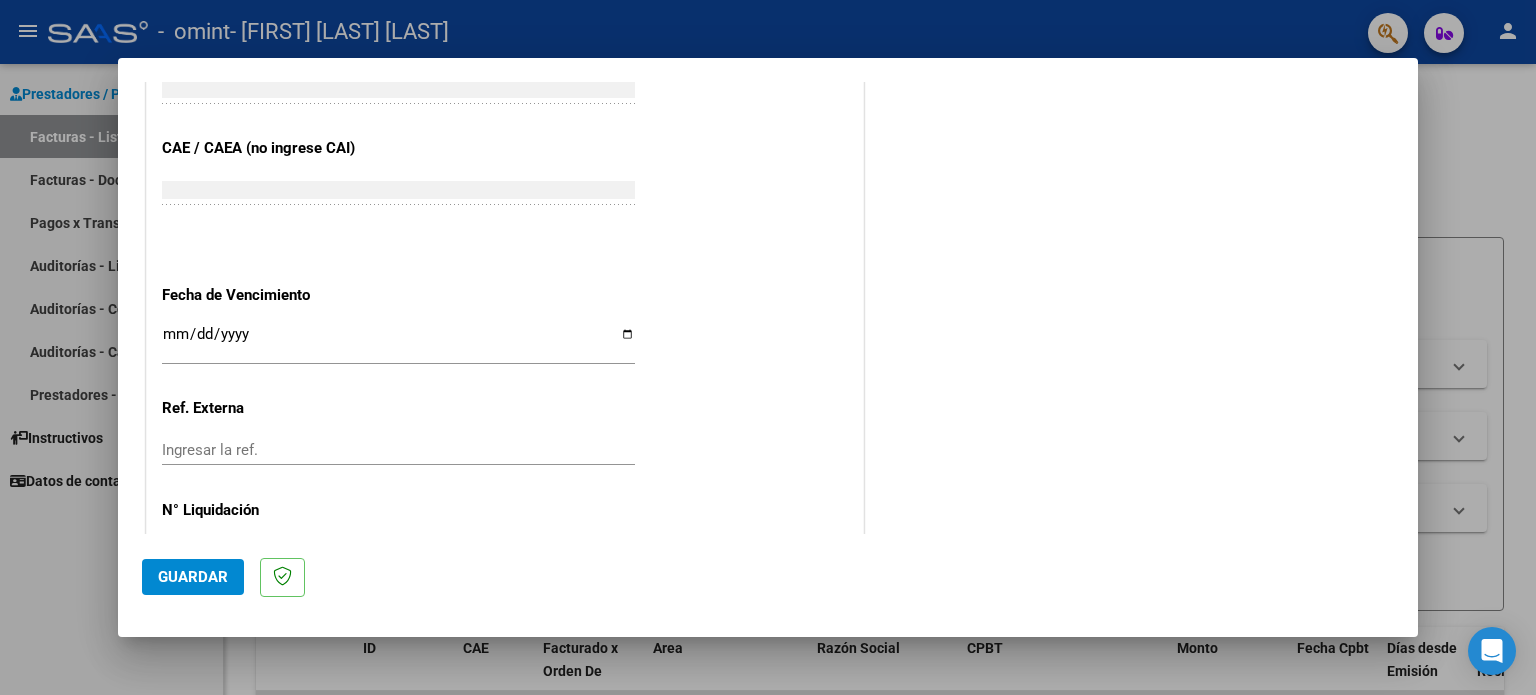 click on "Ingresar la fecha" at bounding box center [398, 342] 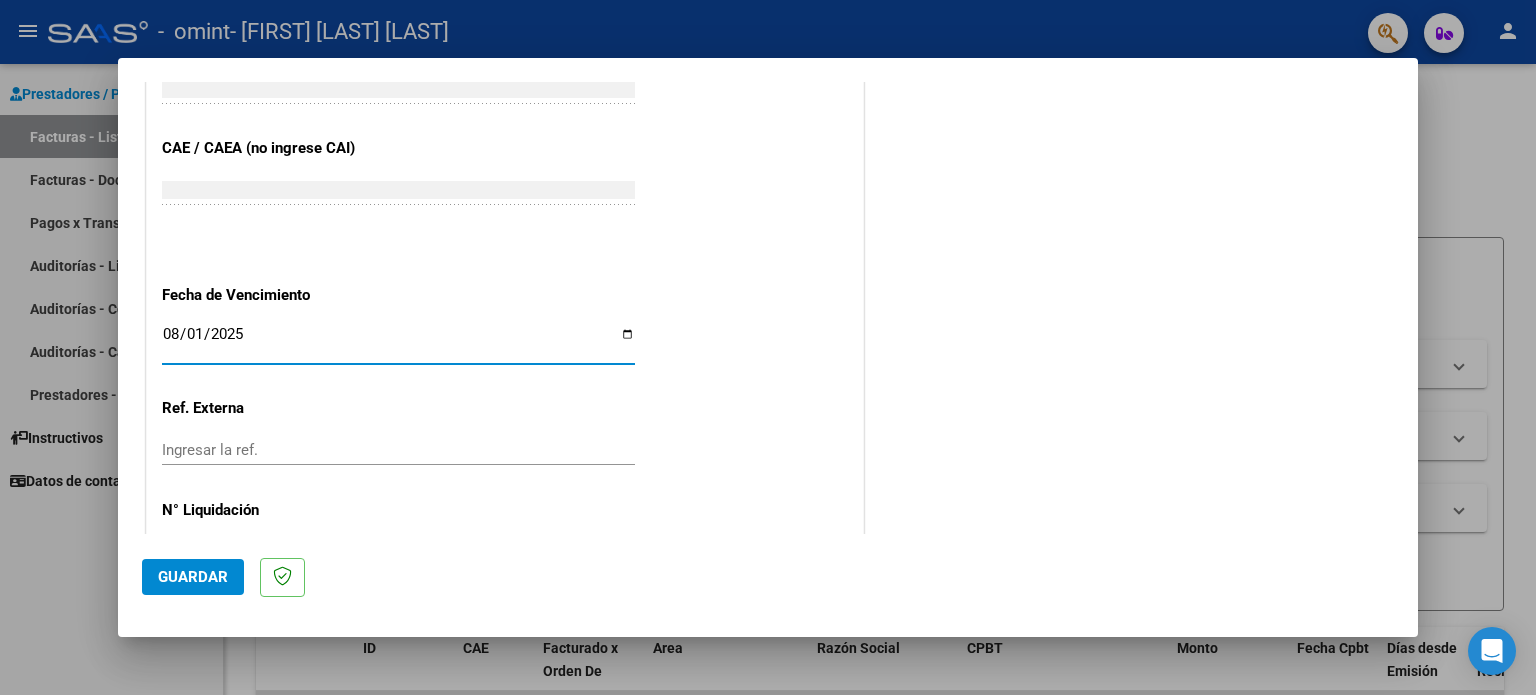 type on "2025-08-01" 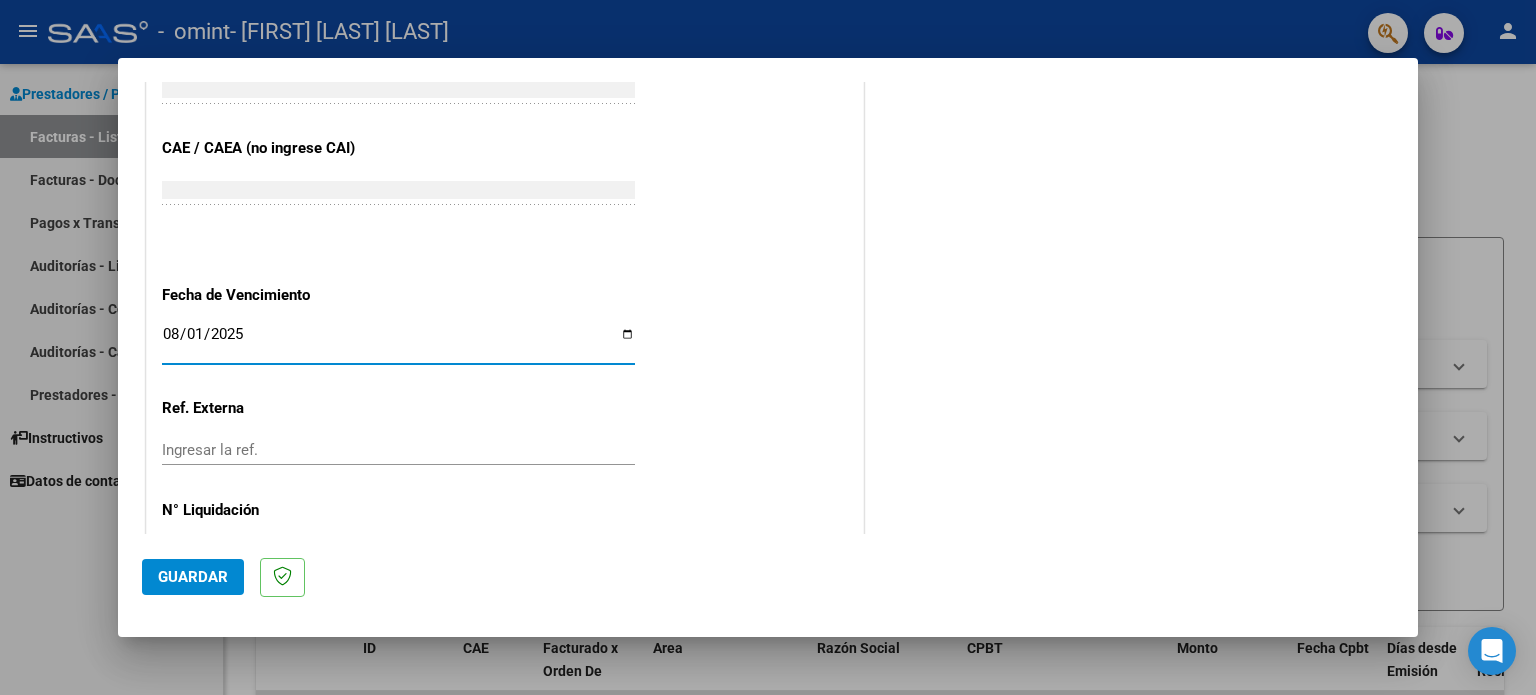 click on "CUIT  *   [CUIT] Ingresar CUIT  ANALISIS PRESTADOR  Area destinado * Integración Seleccionar Area Luego de guardar debe preaprobar la factura asociandola a un legajo de integración y subir la documentación respaldatoria (planilla de asistencia o ddjj para período de aislamiento)  Período de Prestación (Ej: 202305 para Mayo 2023    202507 Ingrese el Período de Prestación como indica el ejemplo   Comprobante Tipo * Factura C Seleccionar Tipo Punto de Venta  *   5 Ingresar el Nro.  Número  *   247 Ingresar el Nro.  Monto  *   $ 98.964,88 Ingresar el monto  Fecha del Cpbt.  *   2025-08-01 Ingresar la fecha  CAE / CAEA (no ingrese CAI)    [CAE] Ingresar el CAE o CAEA (no ingrese CAI)  Fecha de Vencimiento    2025-08-01 Ingresar la fecha  Ref. Externa    Ingresar la ref.  N° Liquidación    Ingresar el N° Liquidación" at bounding box center [505, -134] 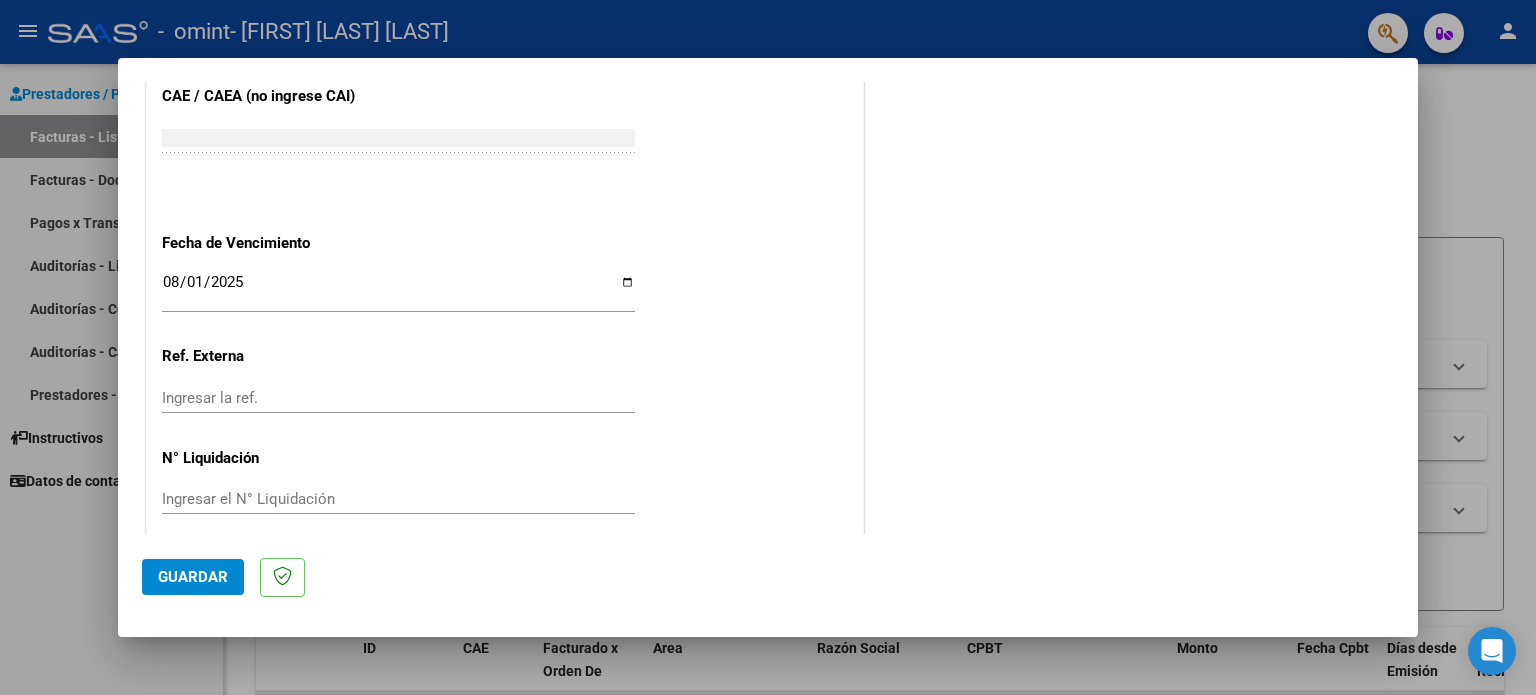 scroll, scrollTop: 1268, scrollLeft: 0, axis: vertical 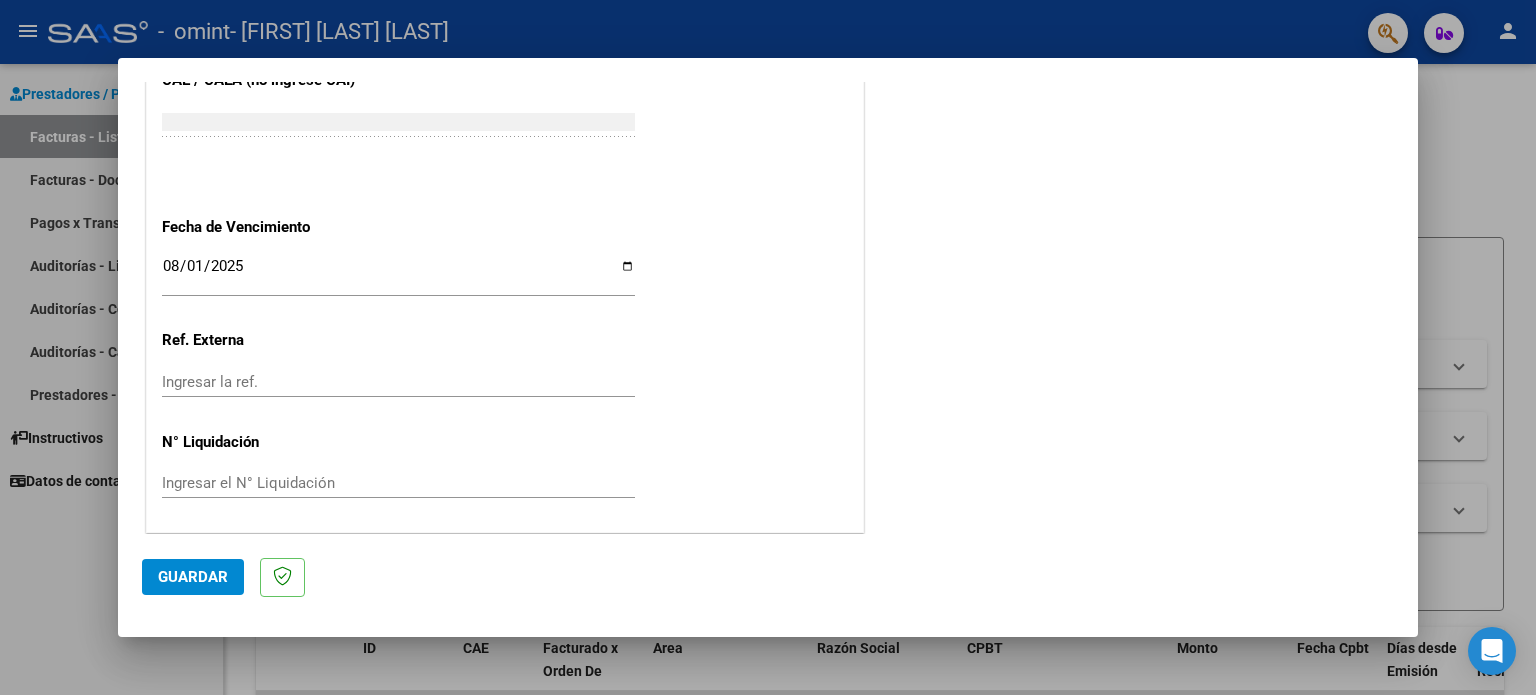 click on "Guardar" 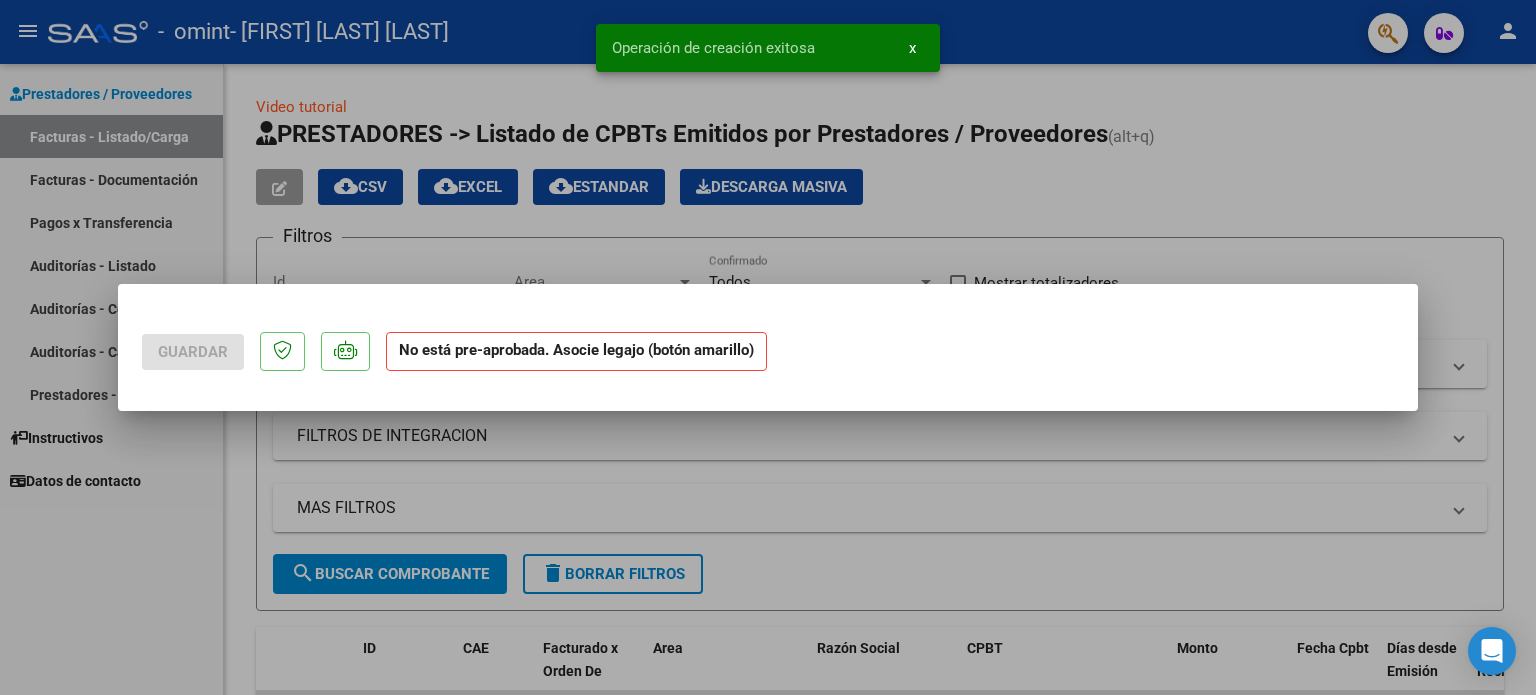 scroll, scrollTop: 0, scrollLeft: 0, axis: both 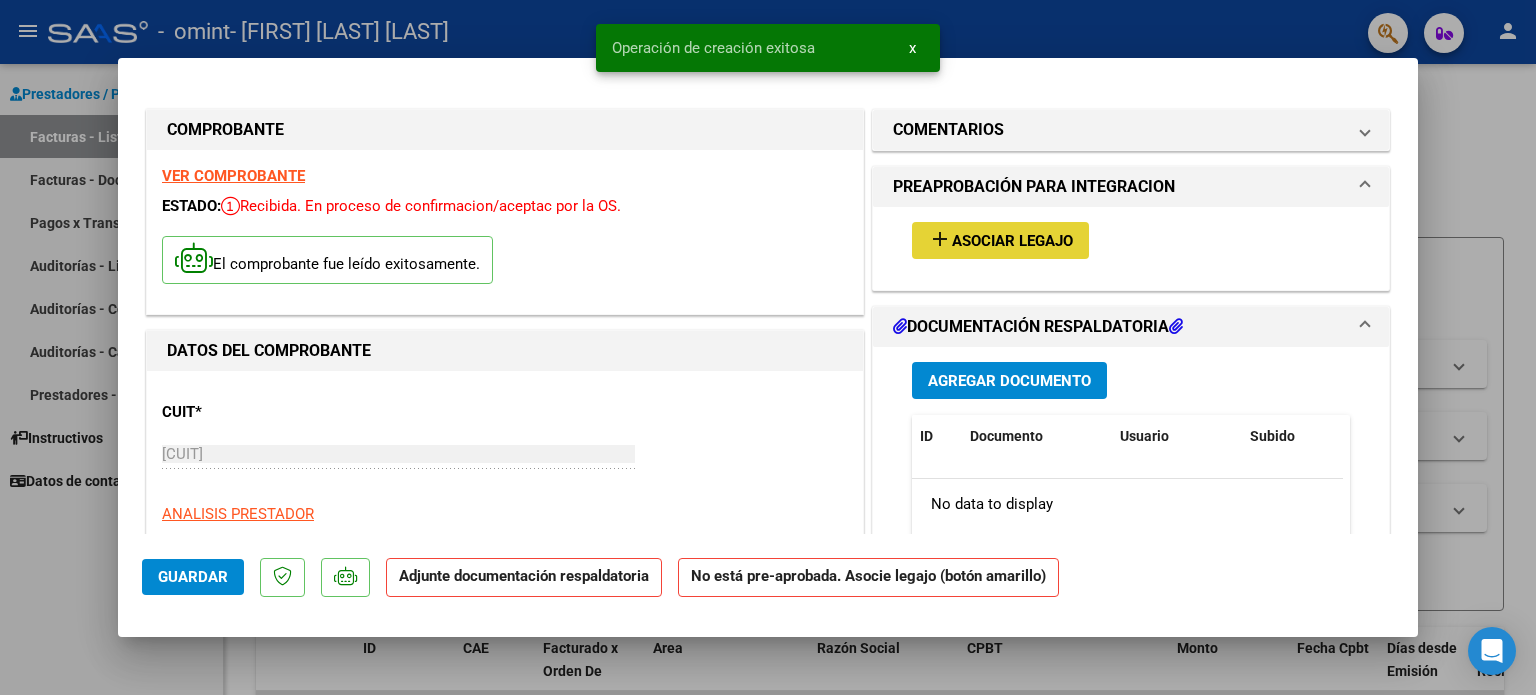 click on "Asociar Legajo" at bounding box center [1012, 241] 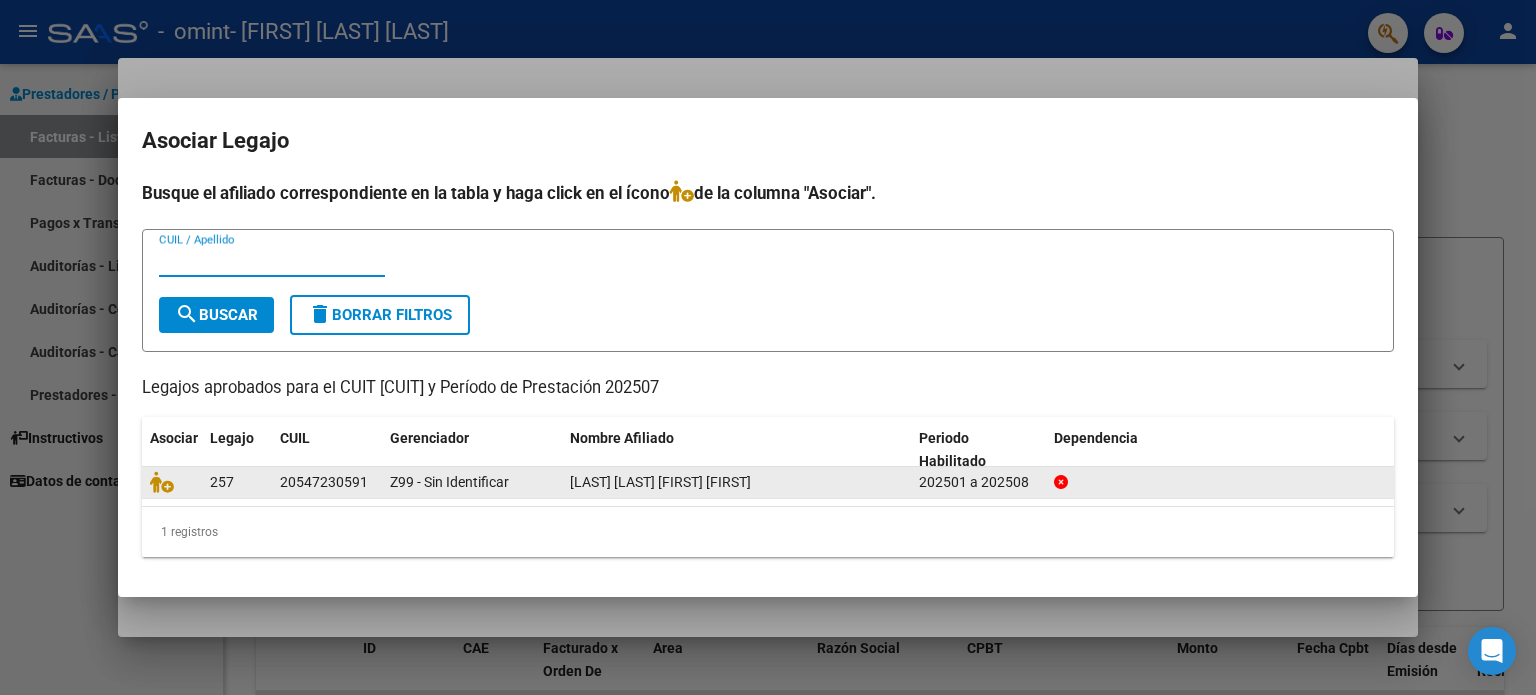 click on "[LAST] [LAST] [FIRST] [FIRST]" 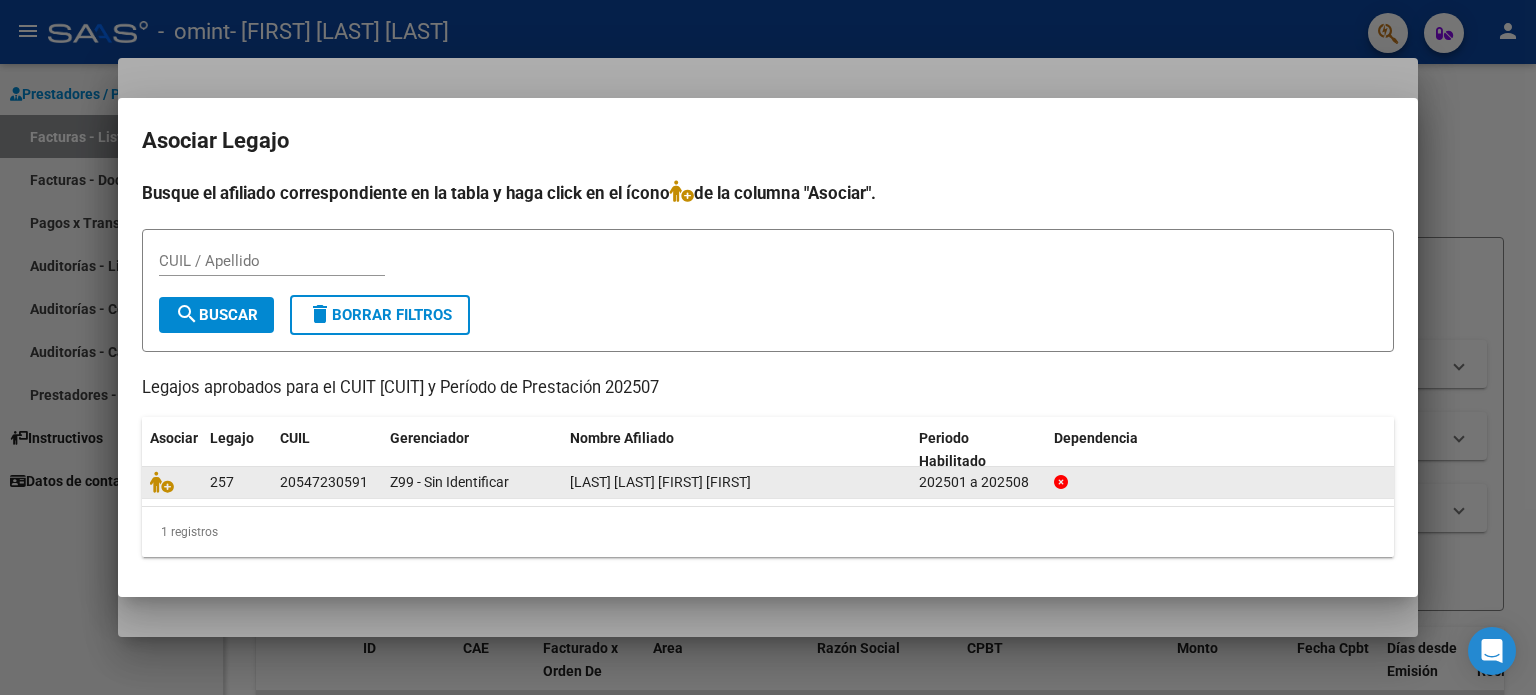 click on "[LAST] [LAST] [FIRST] [FIRST]" 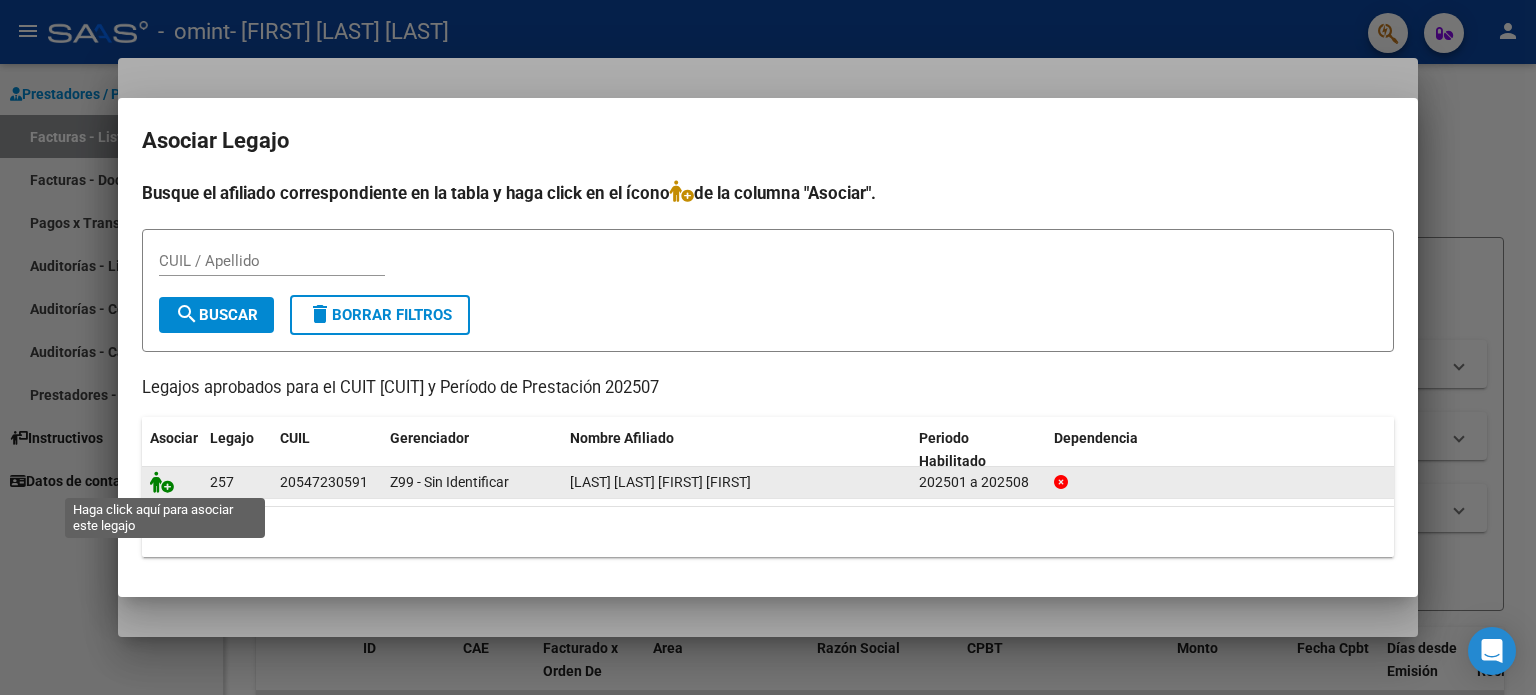 click 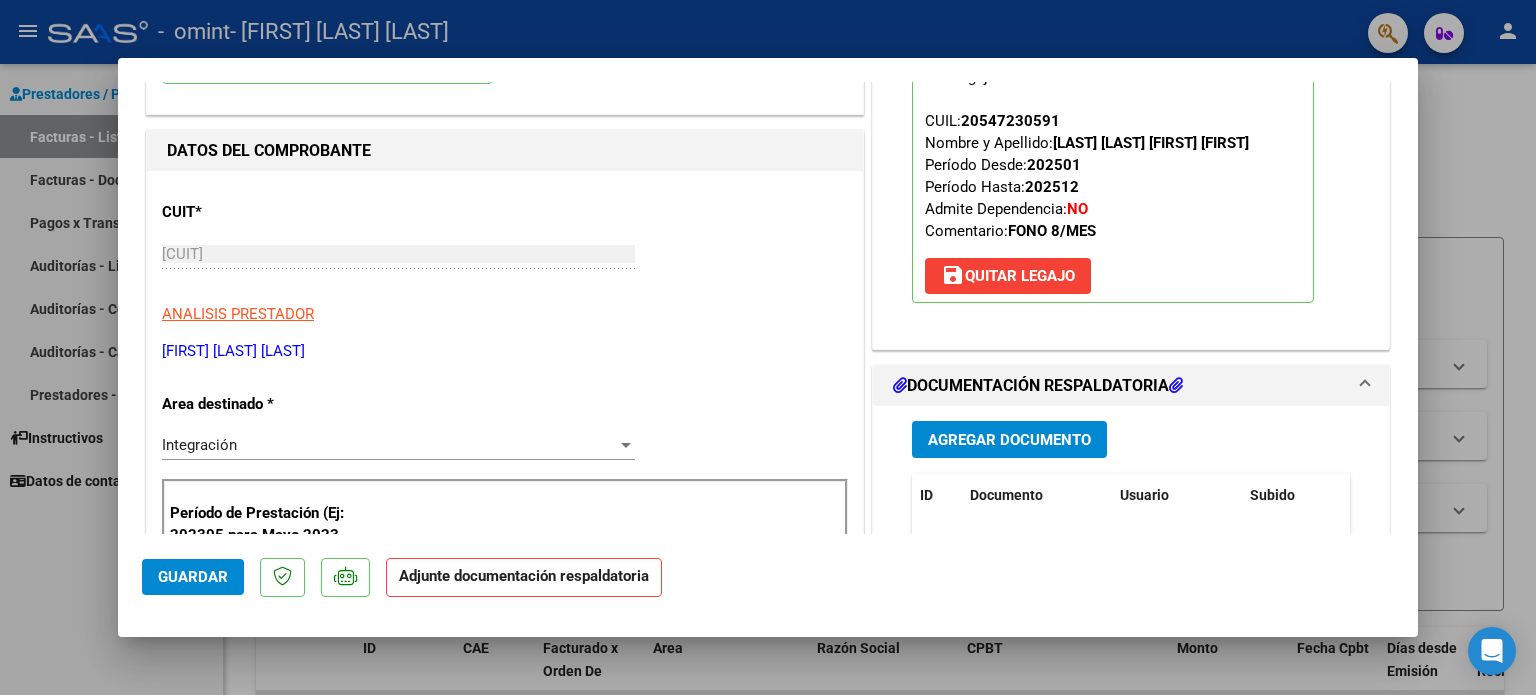 scroll, scrollTop: 300, scrollLeft: 0, axis: vertical 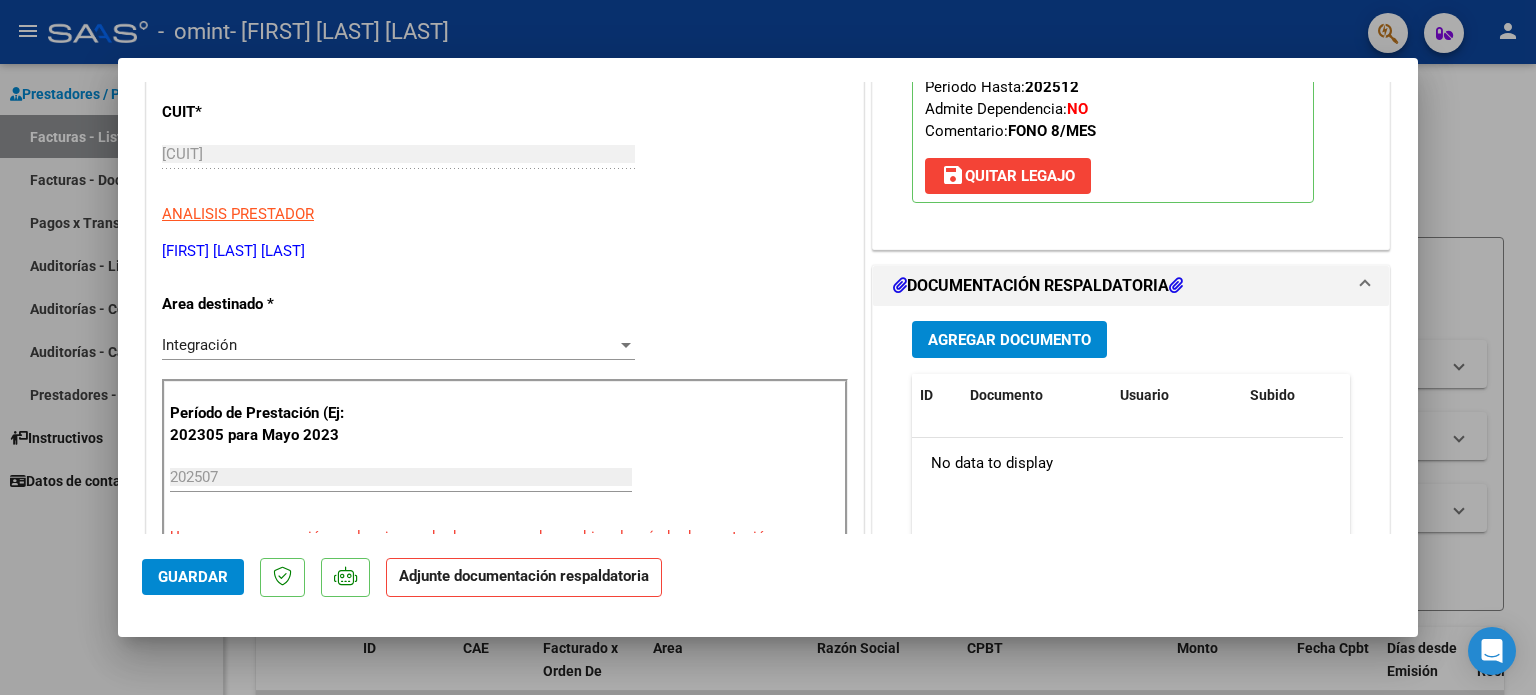 click on "Agregar Documento" at bounding box center [1009, 340] 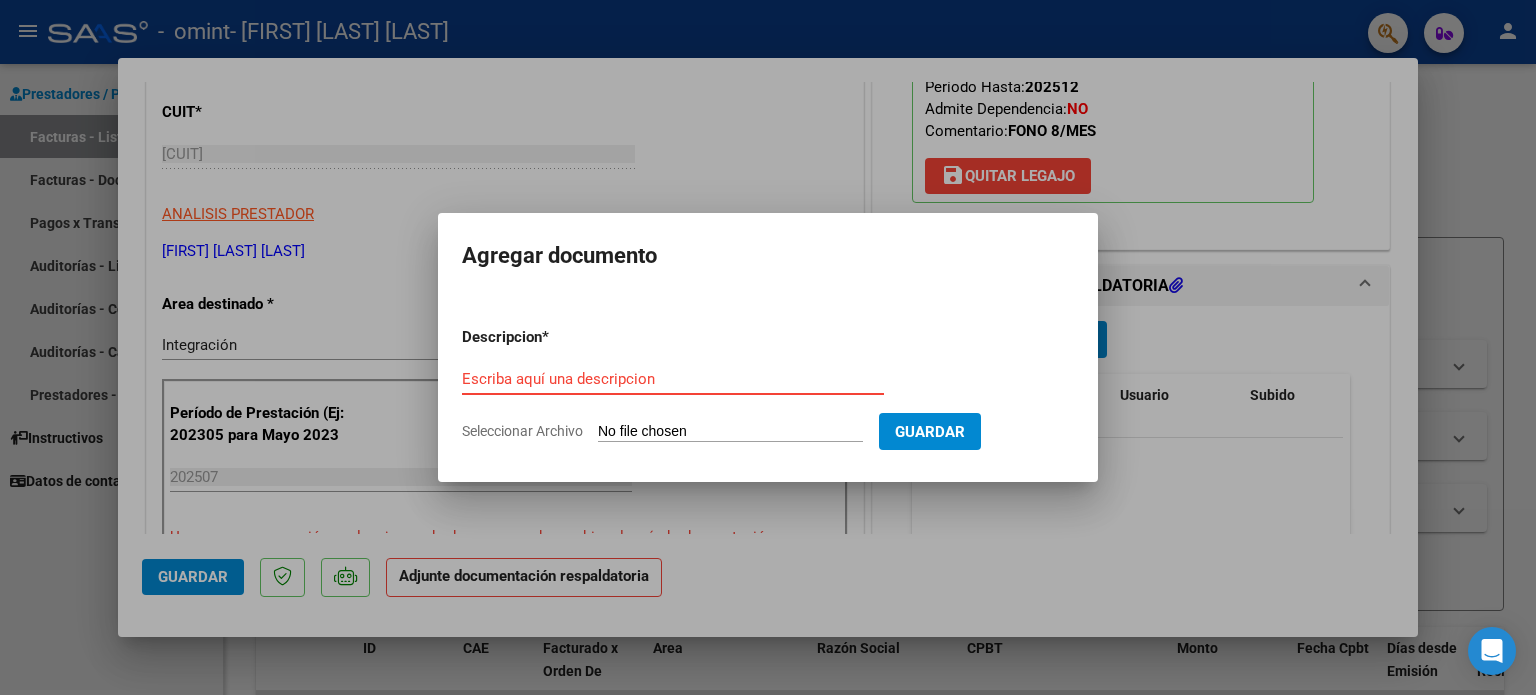click on "Escriba aquí una descripcion" at bounding box center [673, 379] 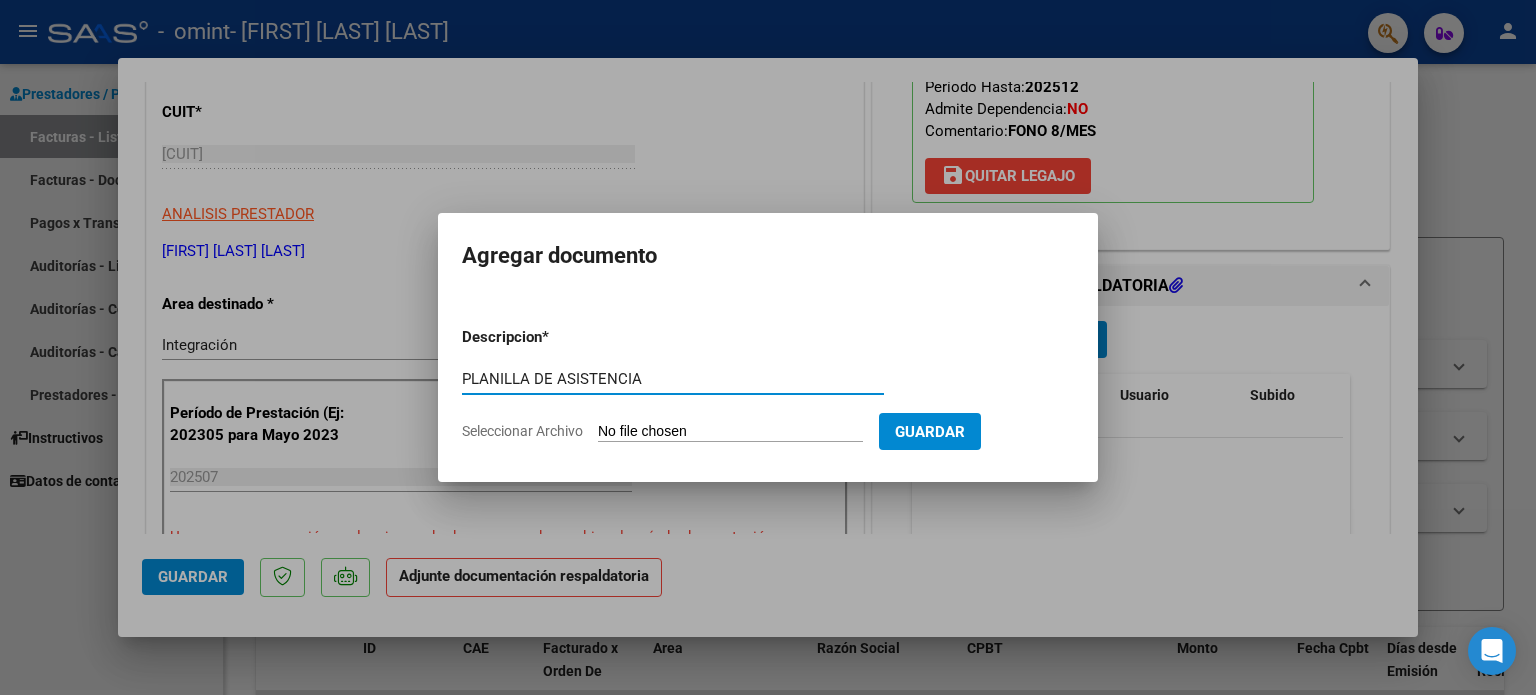type on "PLANILLA DE ASISTENCIA" 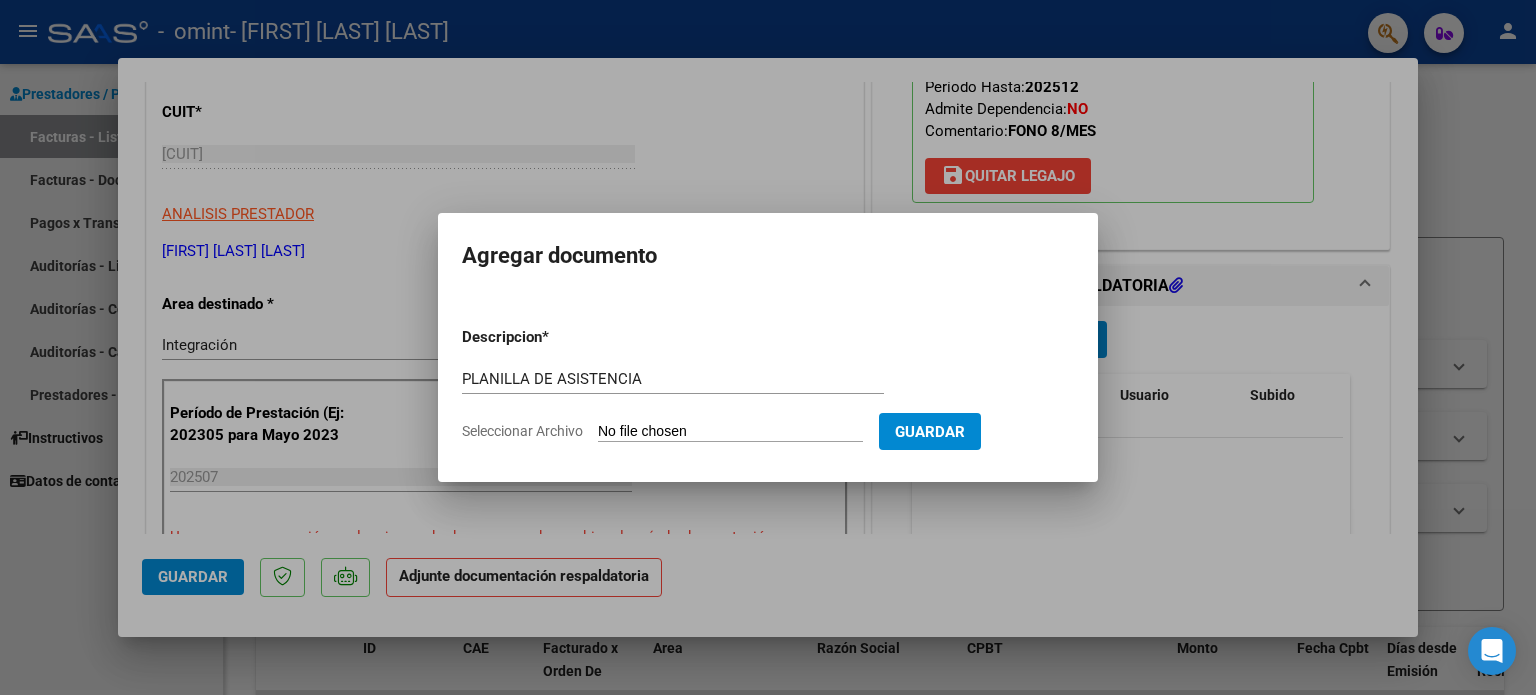 click on "Seleccionar Archivo" at bounding box center [730, 432] 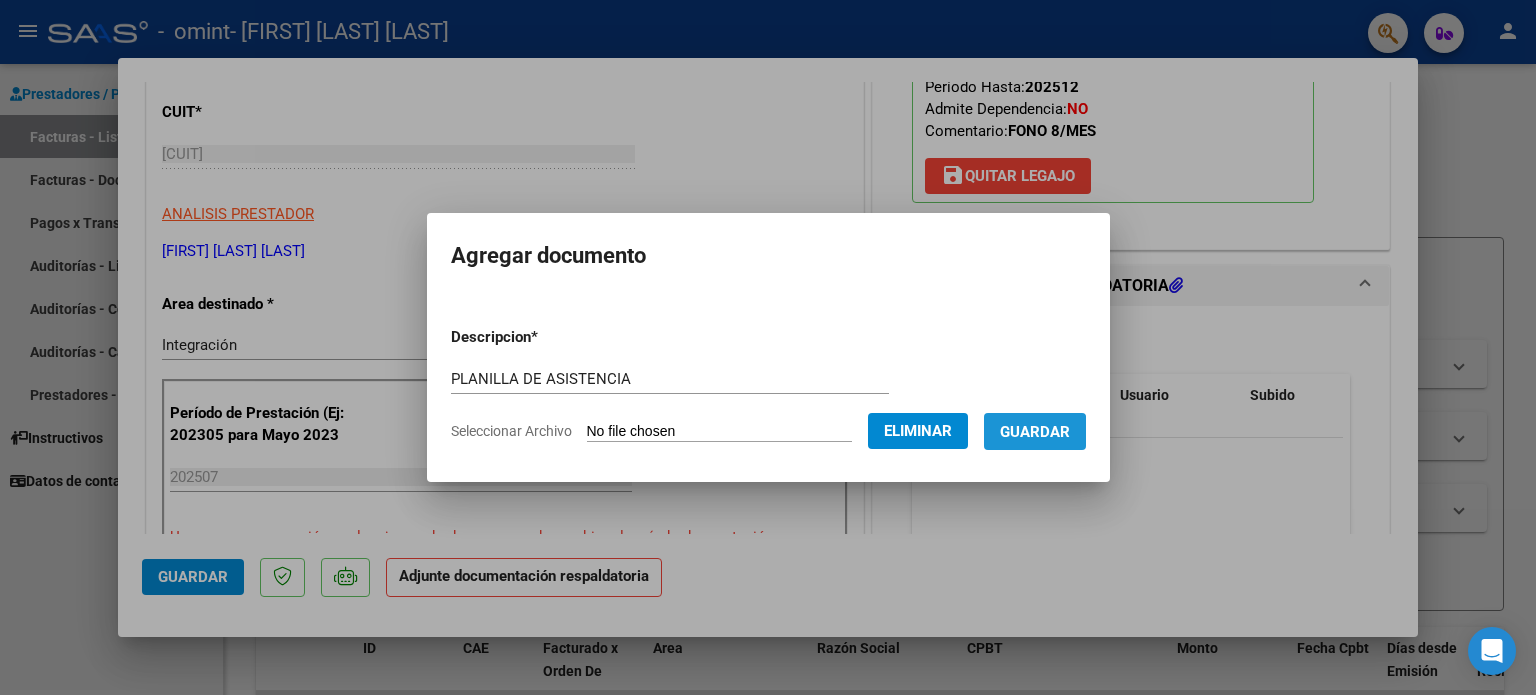 click on "Guardar" at bounding box center (1035, 432) 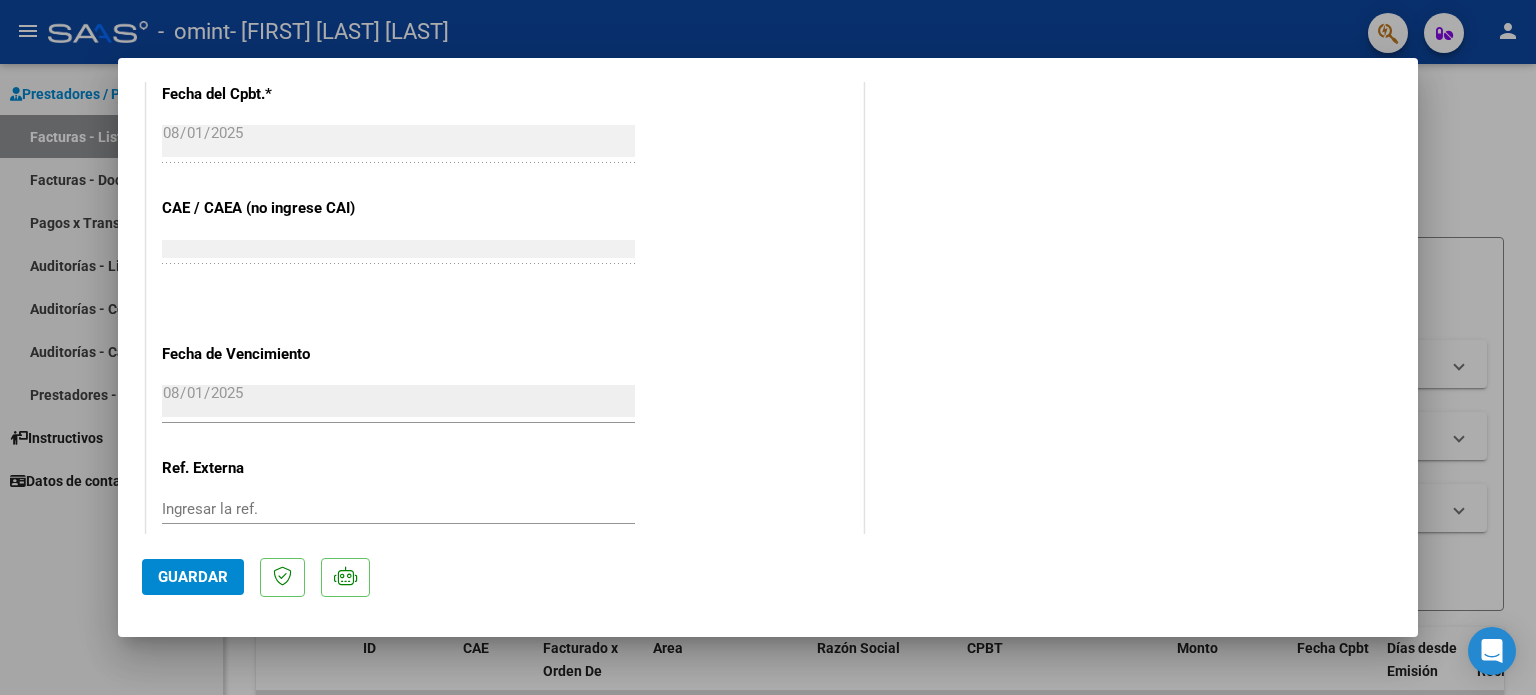 scroll, scrollTop: 1336, scrollLeft: 0, axis: vertical 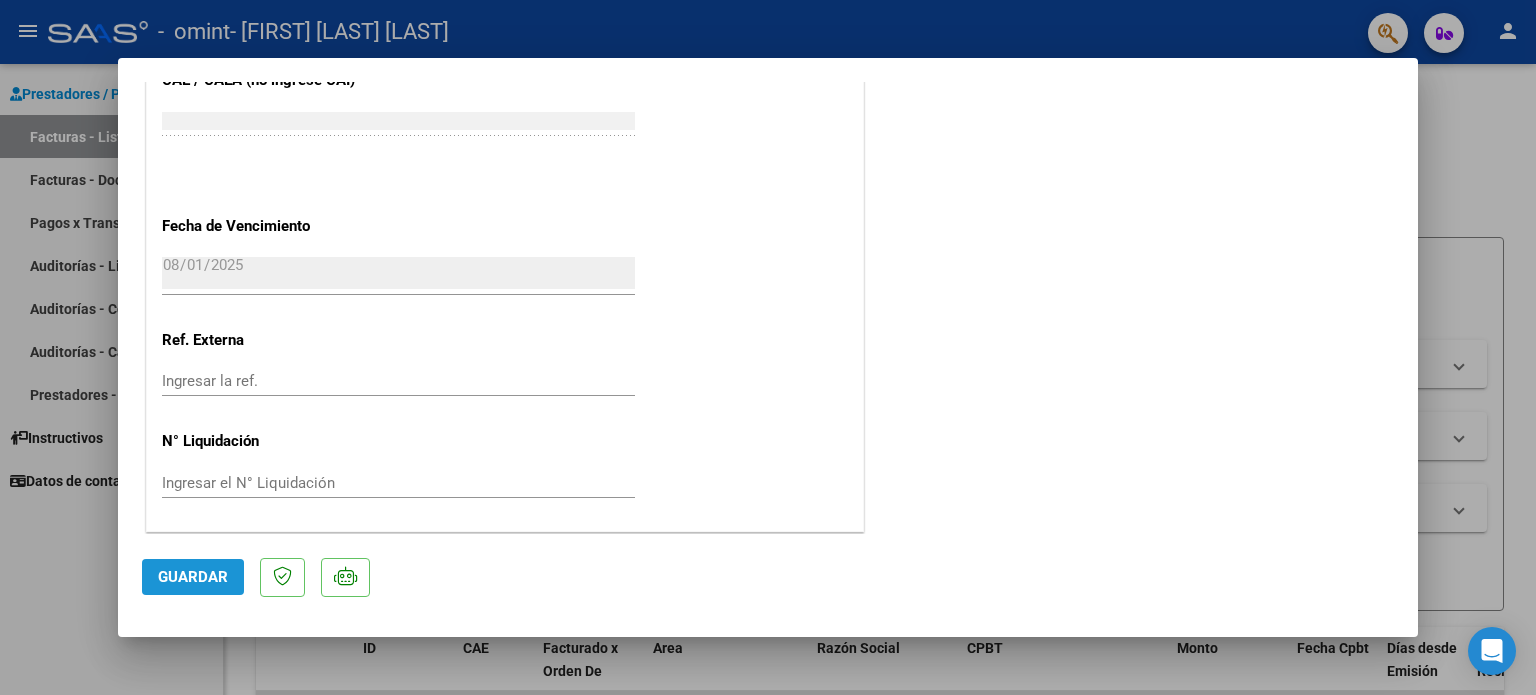 click on "Guardar" 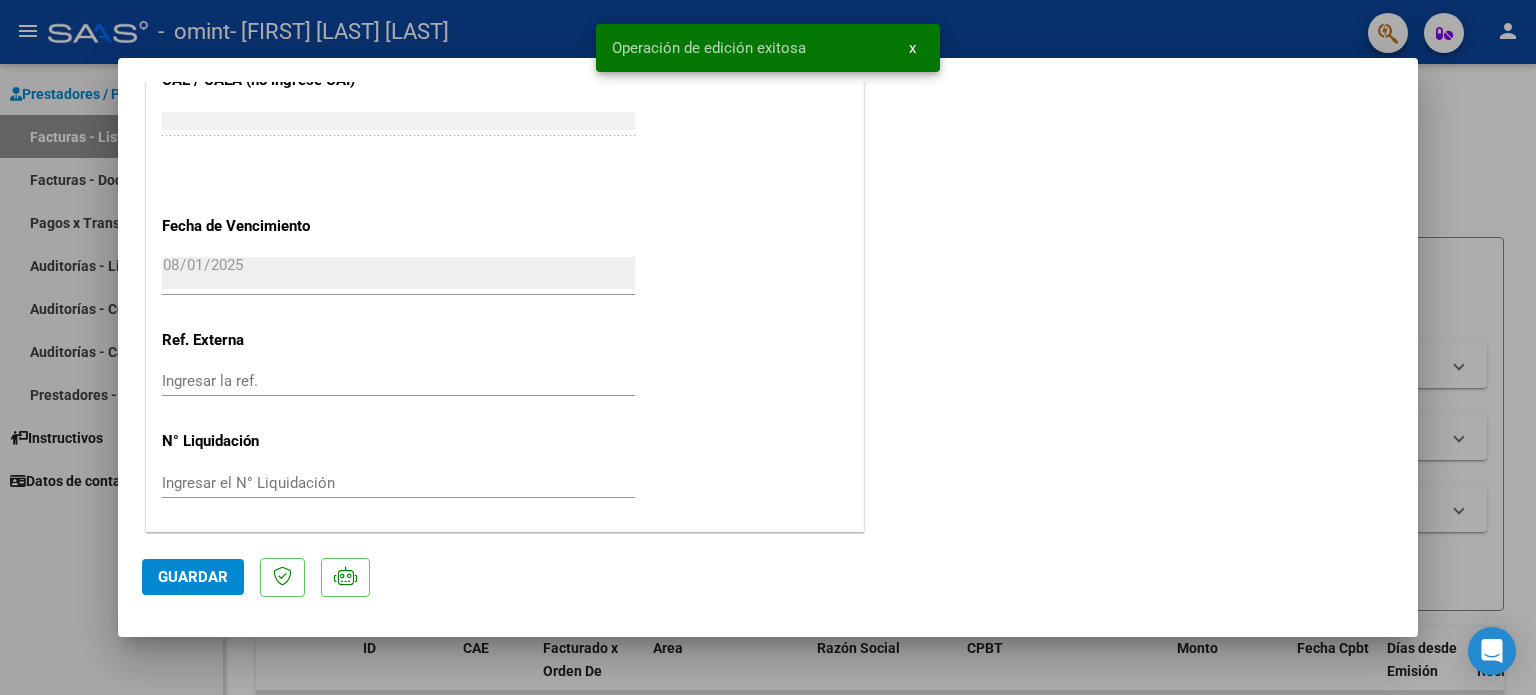 click at bounding box center [768, 347] 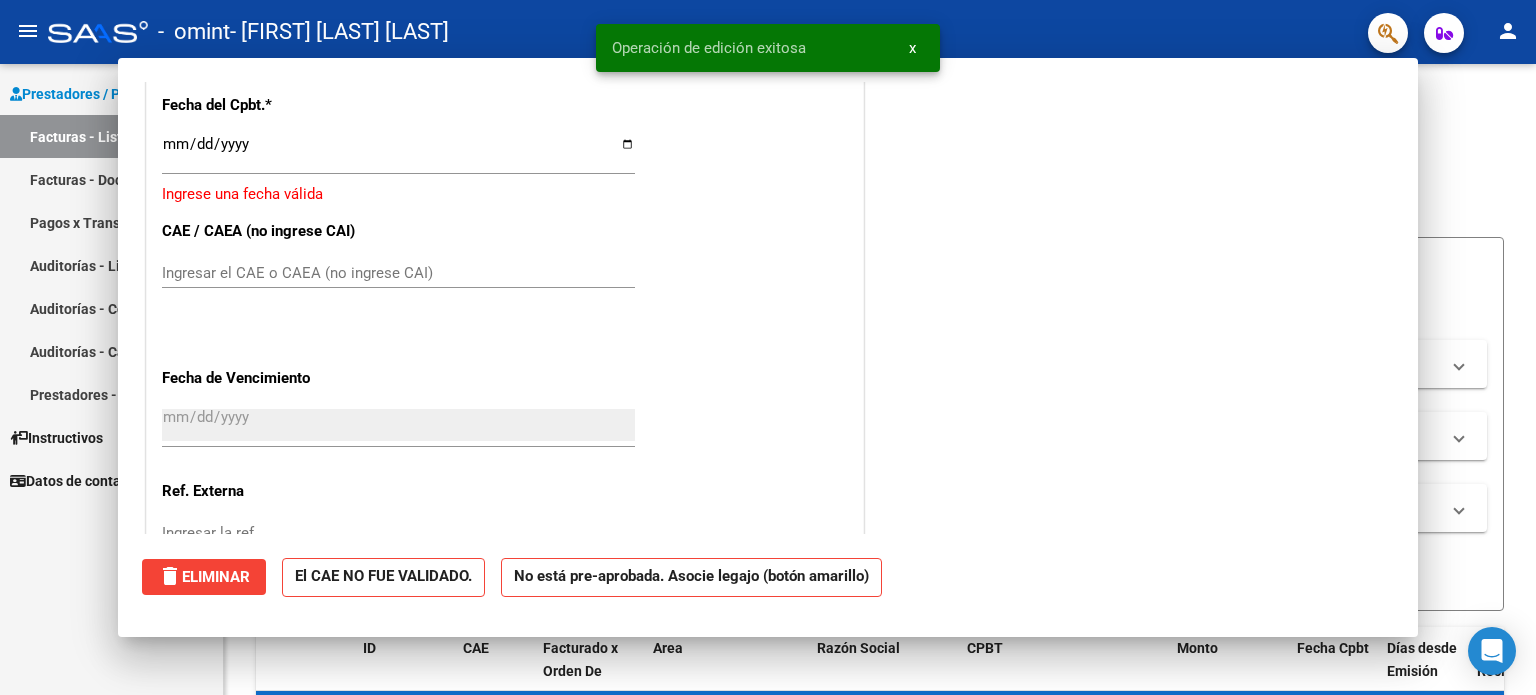 scroll, scrollTop: 1487, scrollLeft: 0, axis: vertical 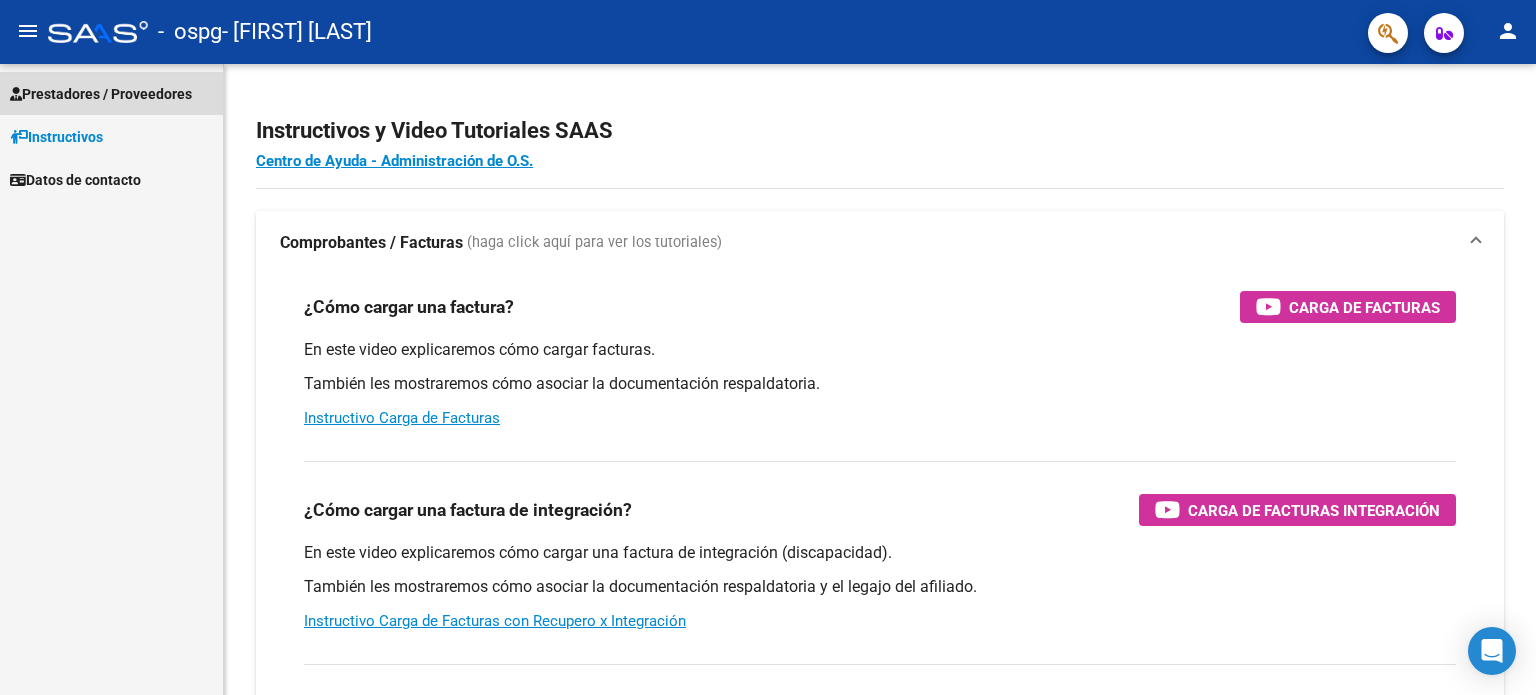click on "Prestadores / Proveedores" at bounding box center (101, 94) 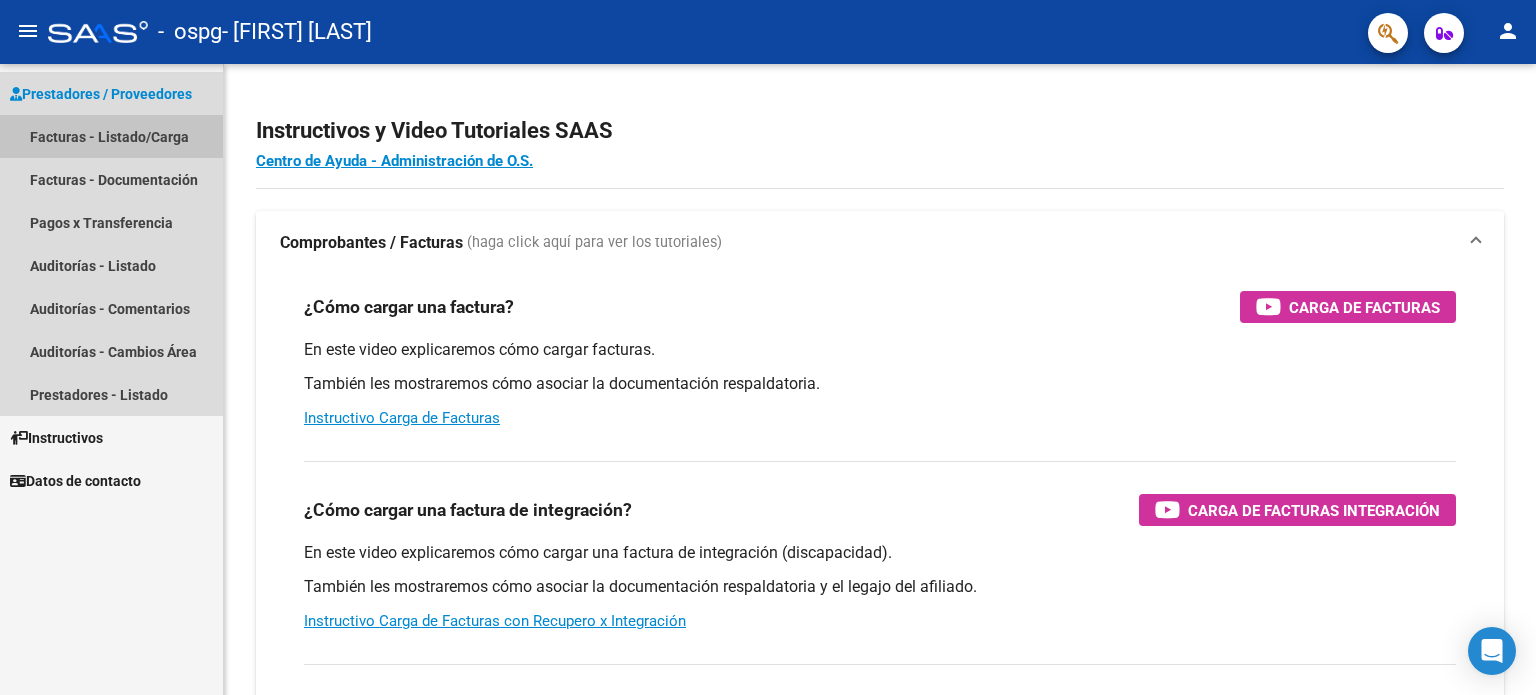 click on "Facturas - Listado/Carga" at bounding box center (111, 136) 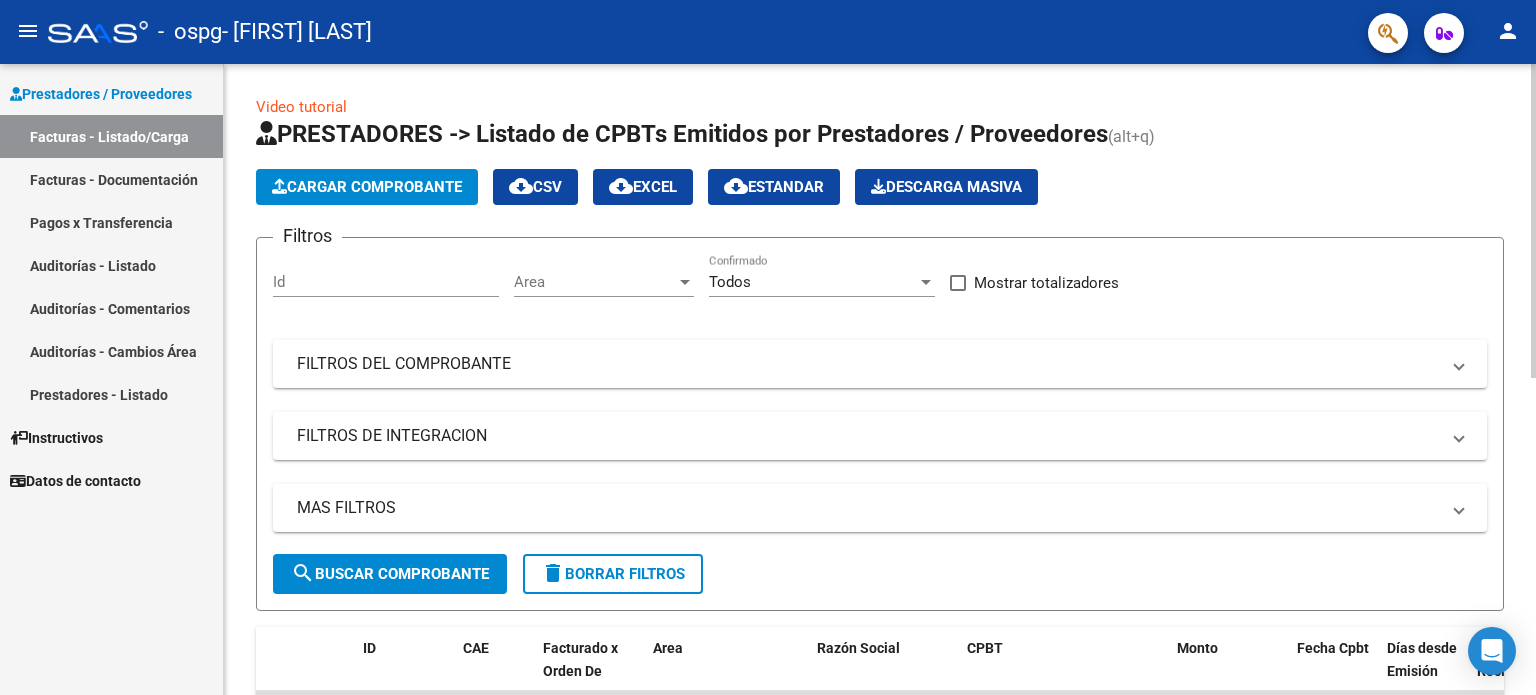 click on "Cargar Comprobante" 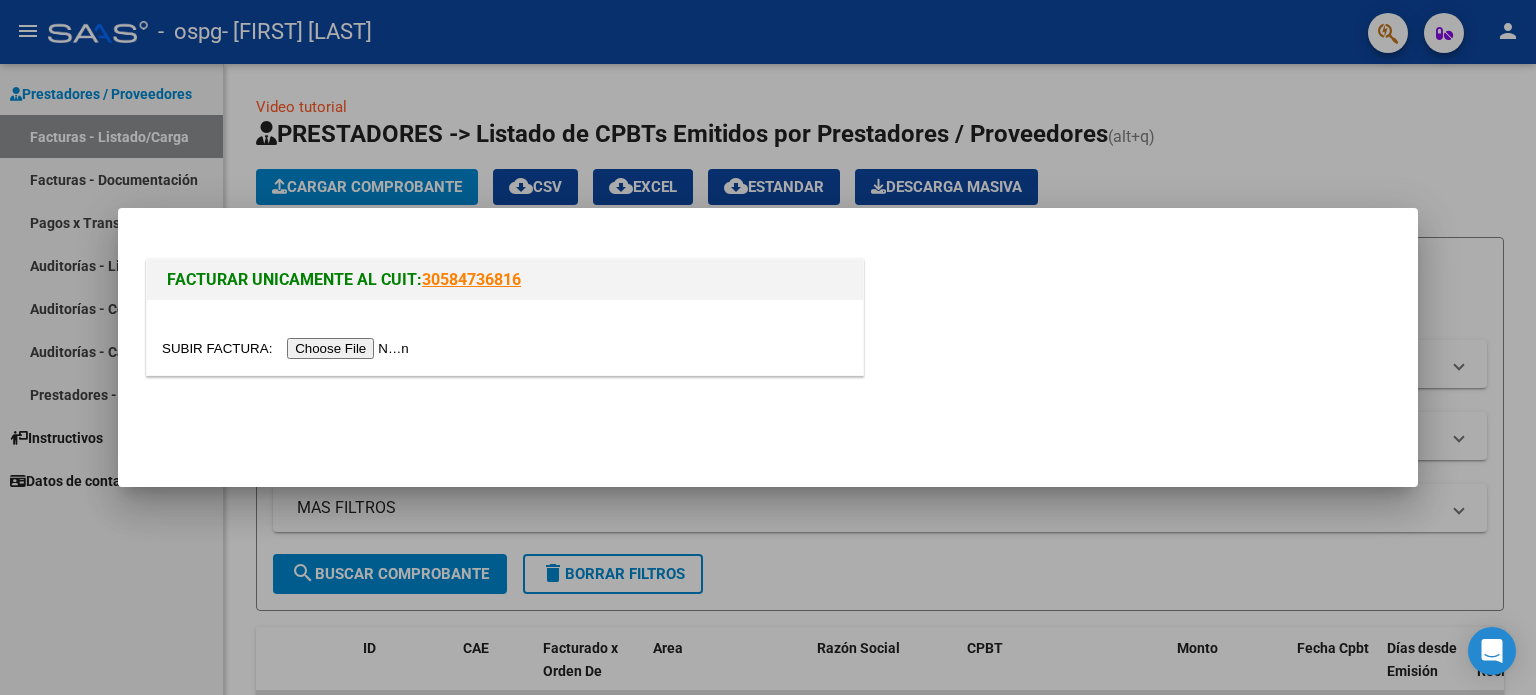 click at bounding box center [288, 348] 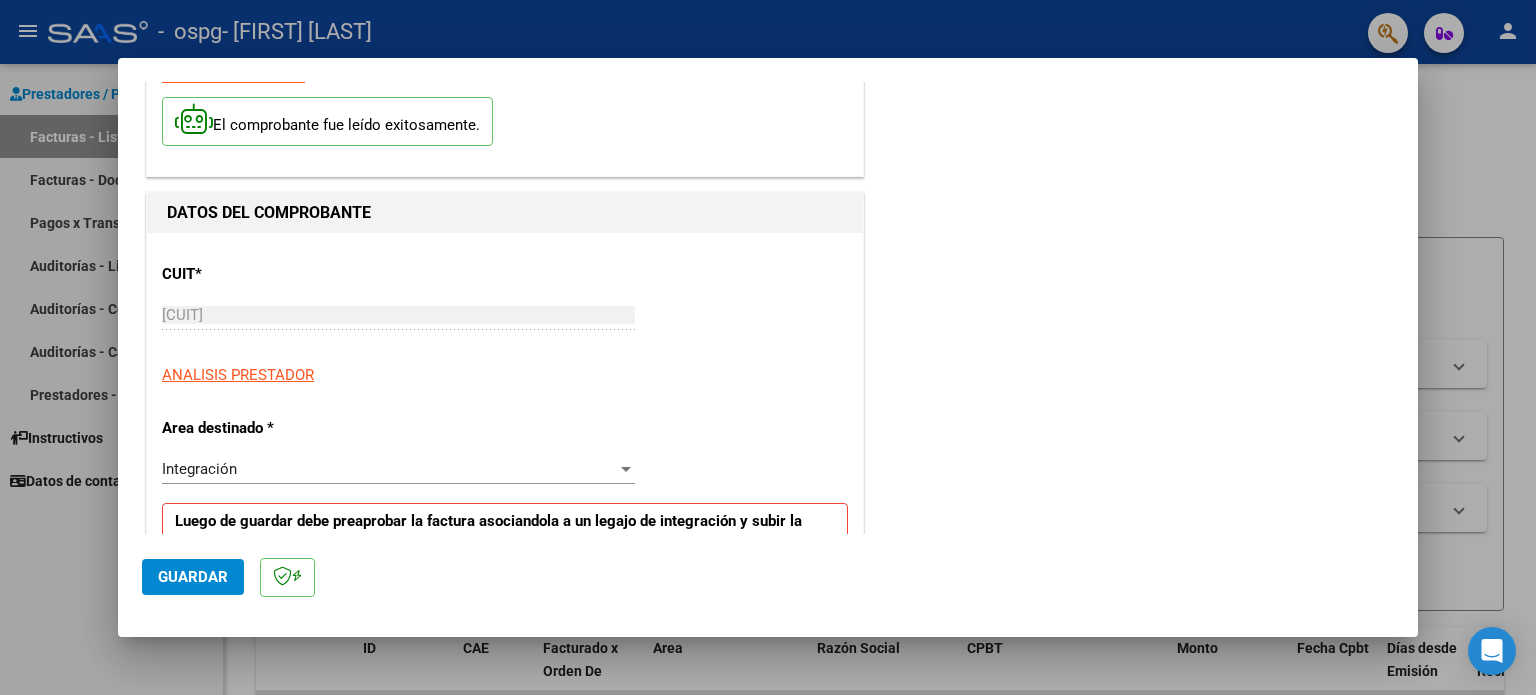 scroll, scrollTop: 300, scrollLeft: 0, axis: vertical 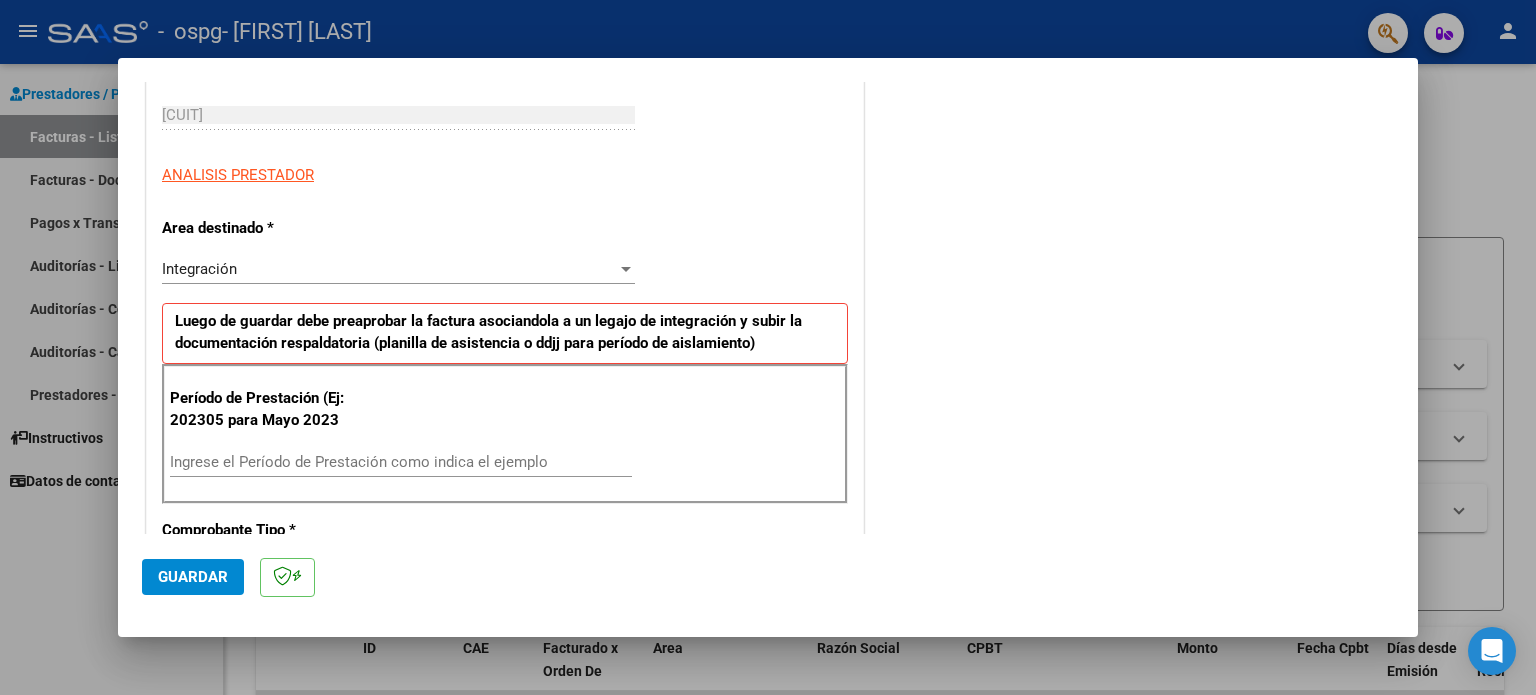 click on "Ingrese el Período de Prestación como indica el ejemplo" at bounding box center [401, 462] 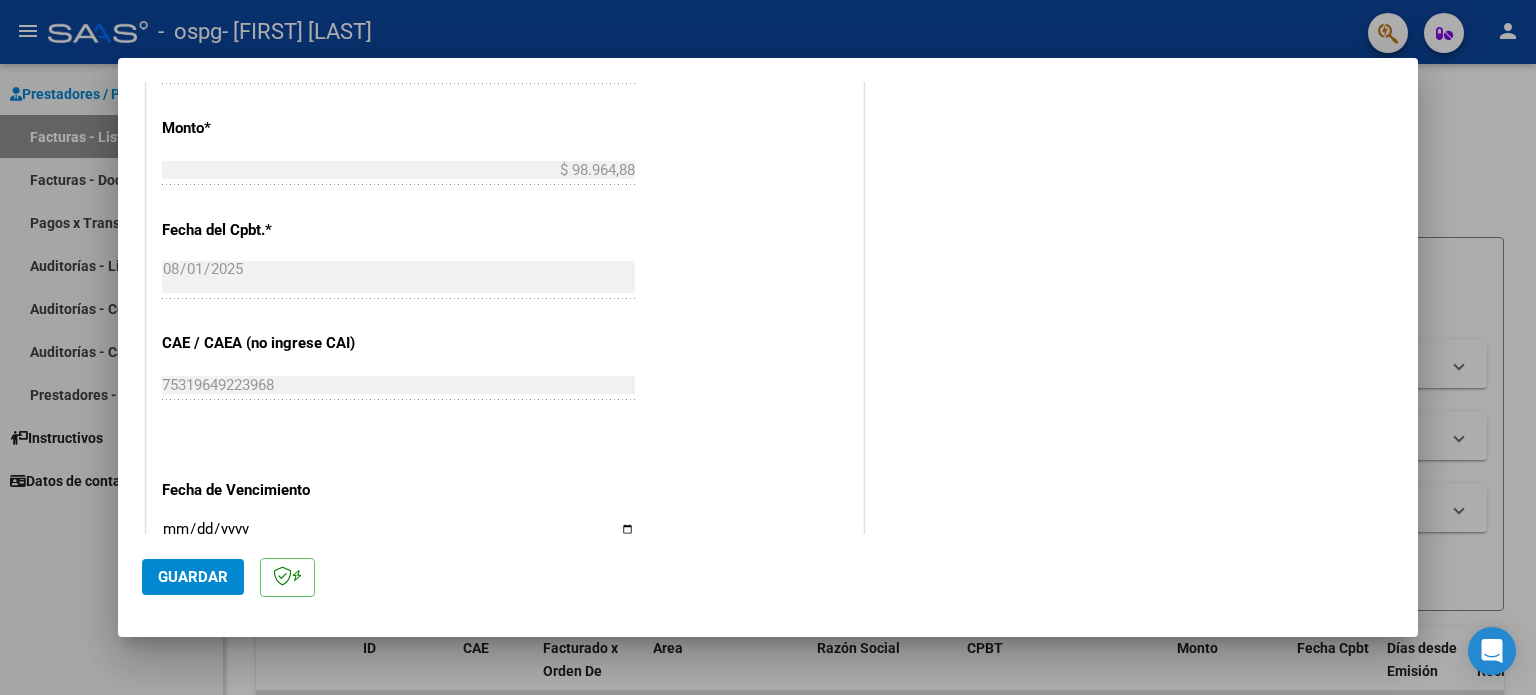 scroll, scrollTop: 1100, scrollLeft: 0, axis: vertical 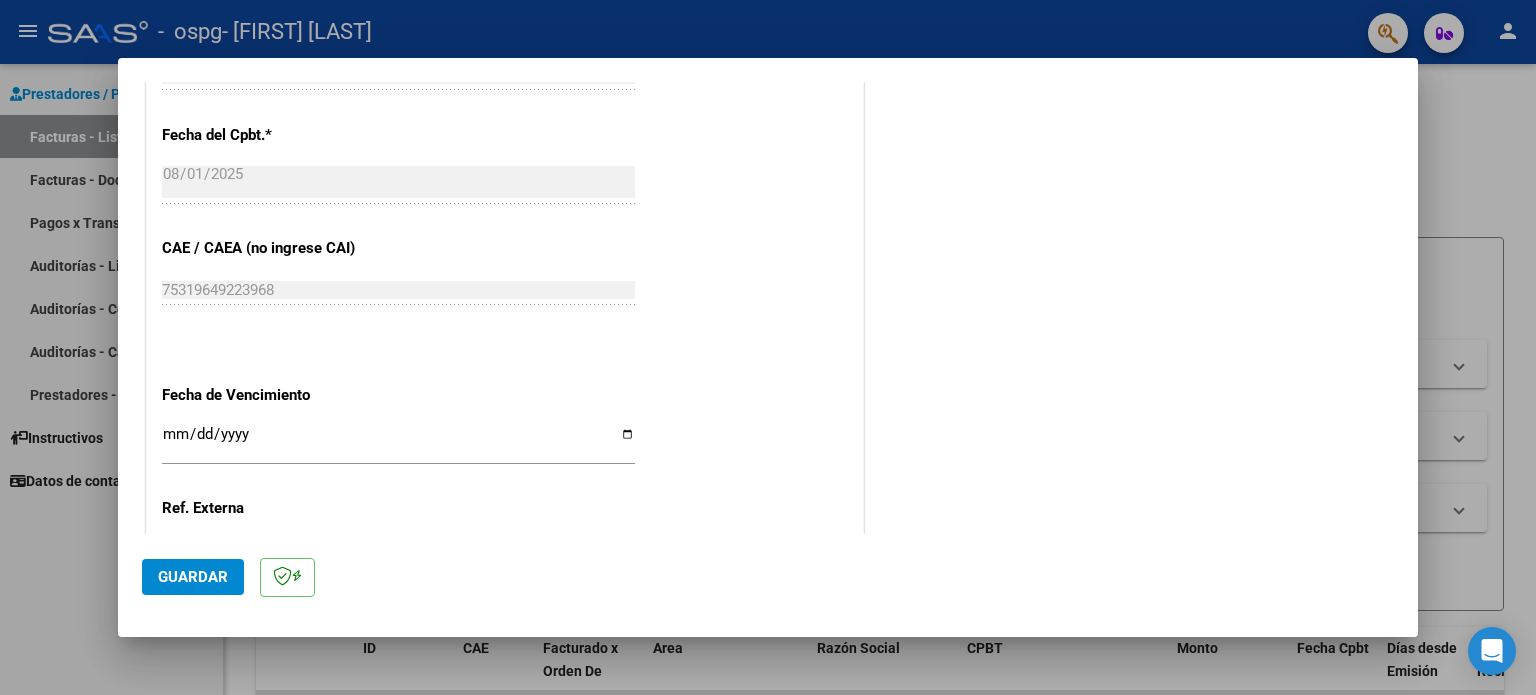type on "202507" 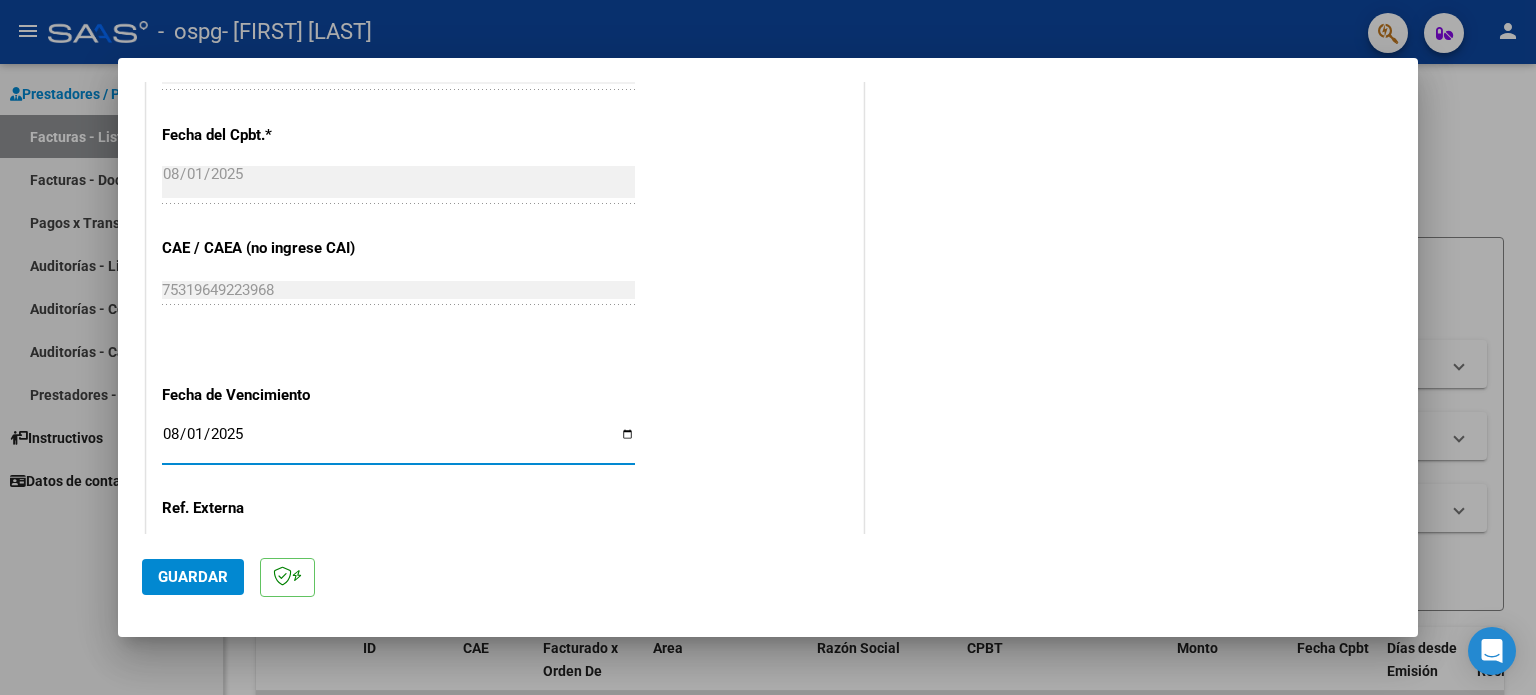 type on "2025-08-01" 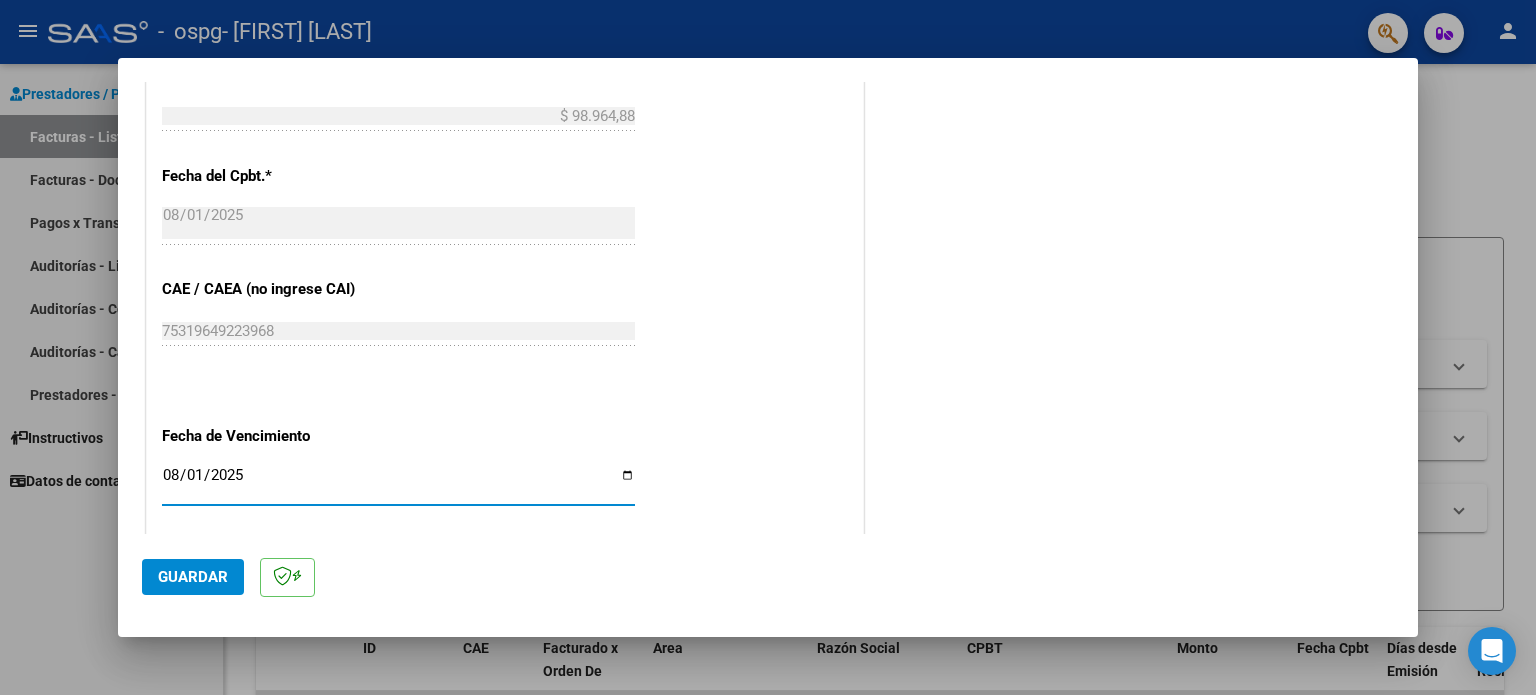 scroll, scrollTop: 868, scrollLeft: 0, axis: vertical 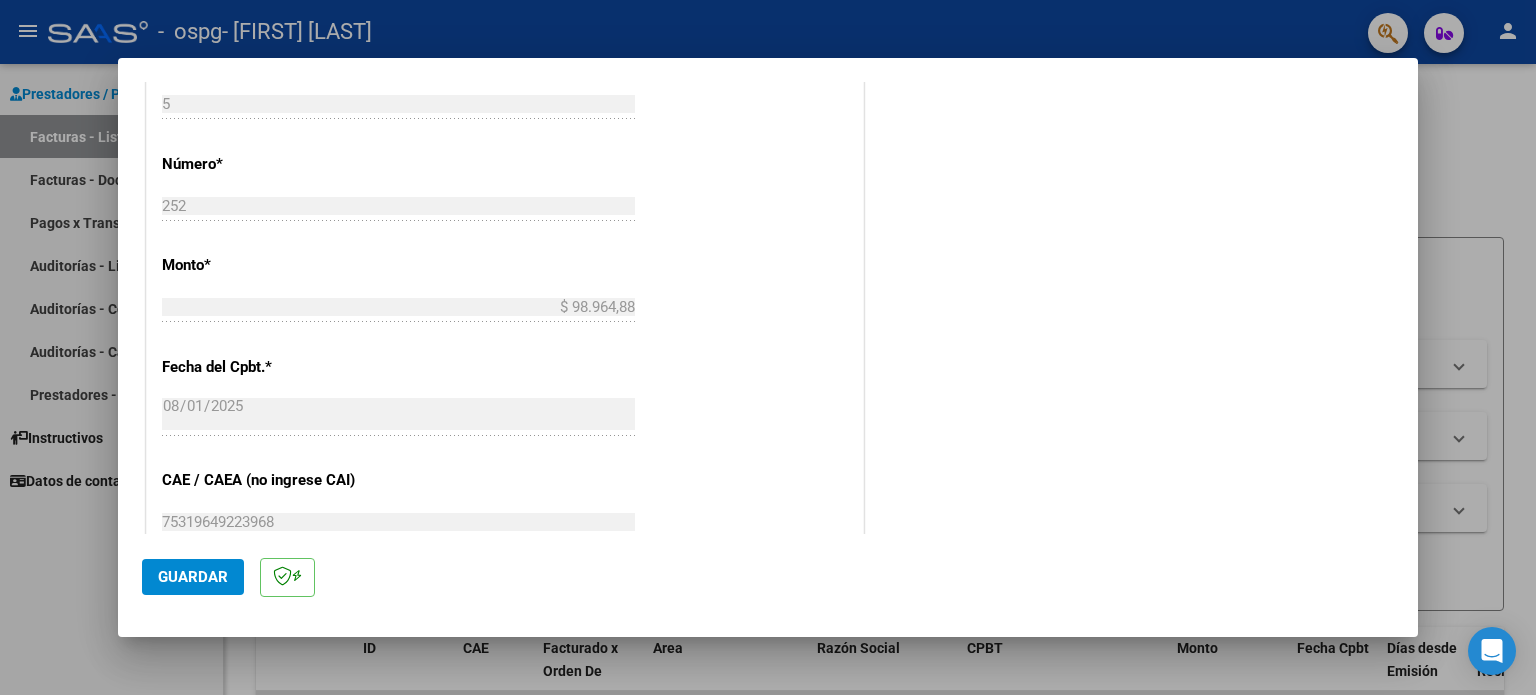 click on "Guardar" 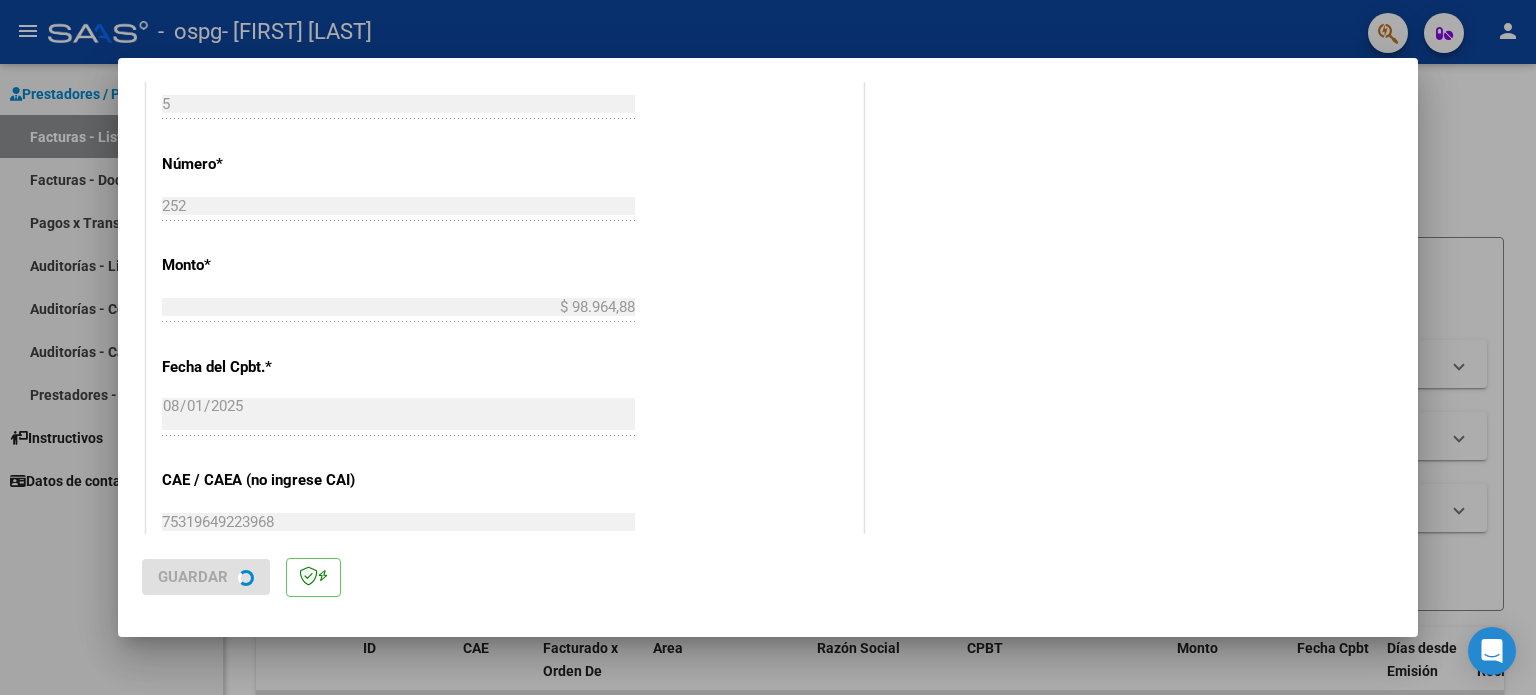 scroll, scrollTop: 0, scrollLeft: 0, axis: both 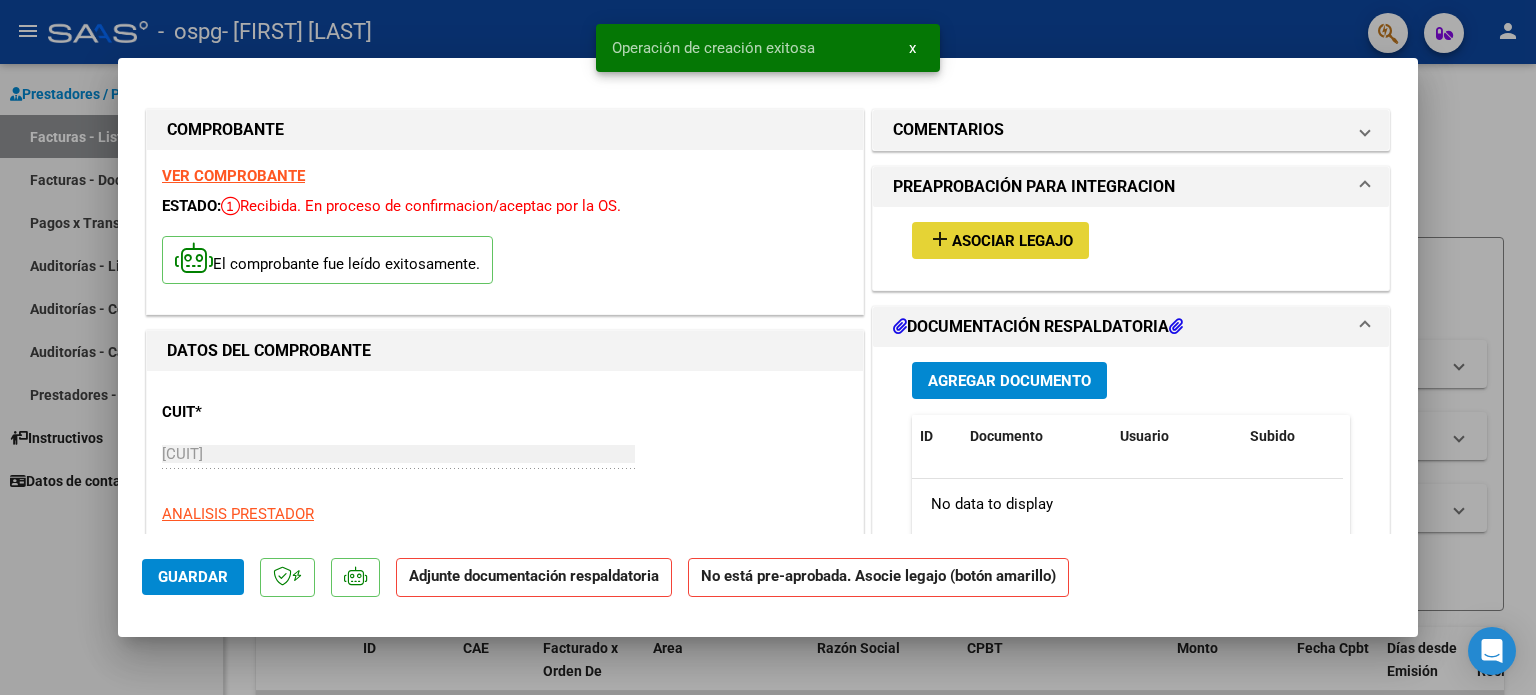 click on "Asociar Legajo" at bounding box center [1012, 241] 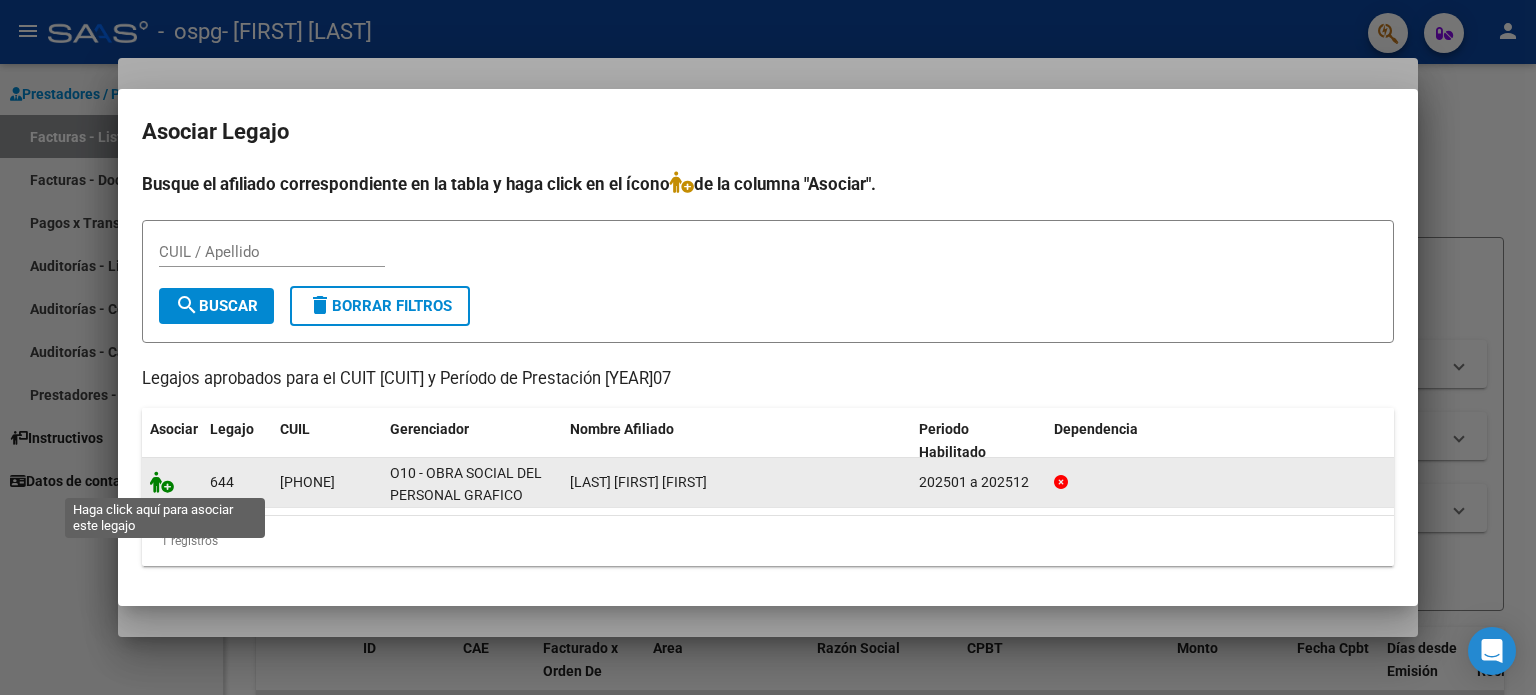 click 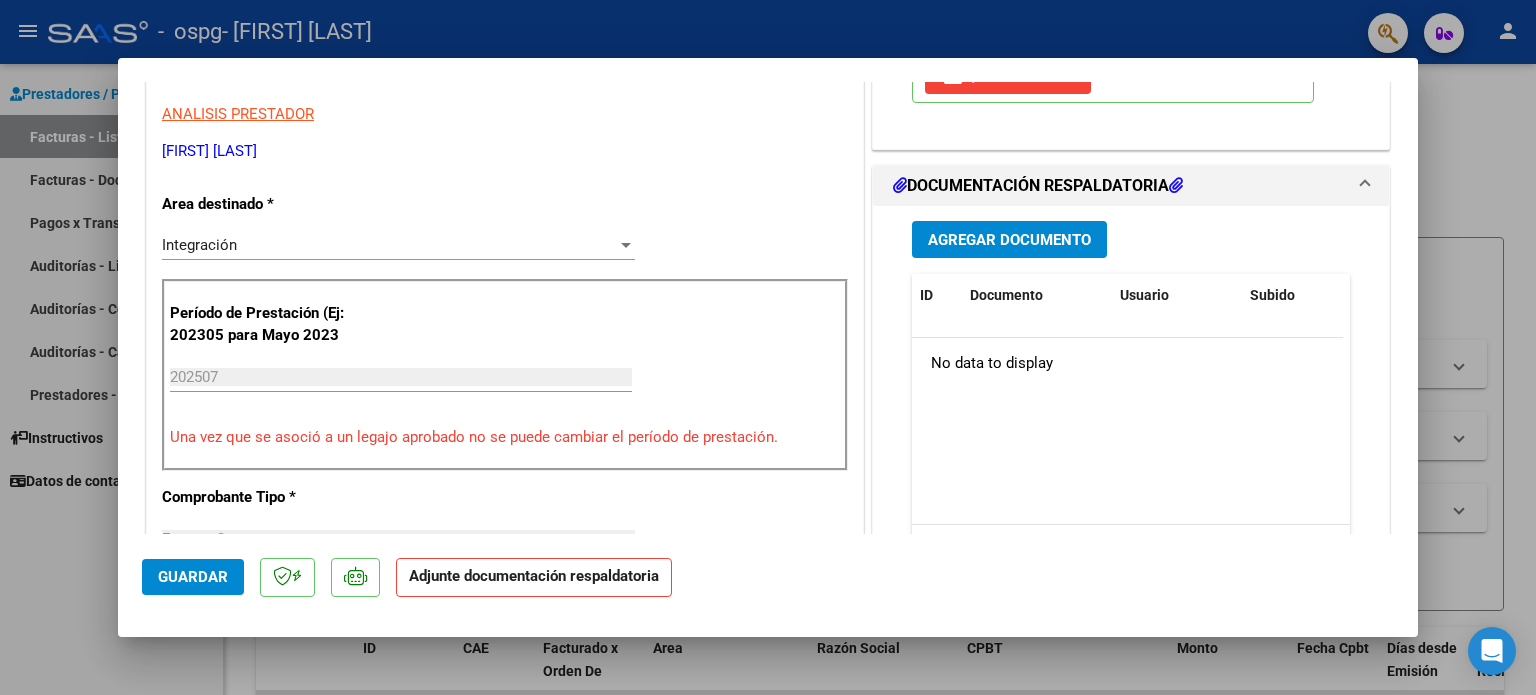 scroll, scrollTop: 300, scrollLeft: 0, axis: vertical 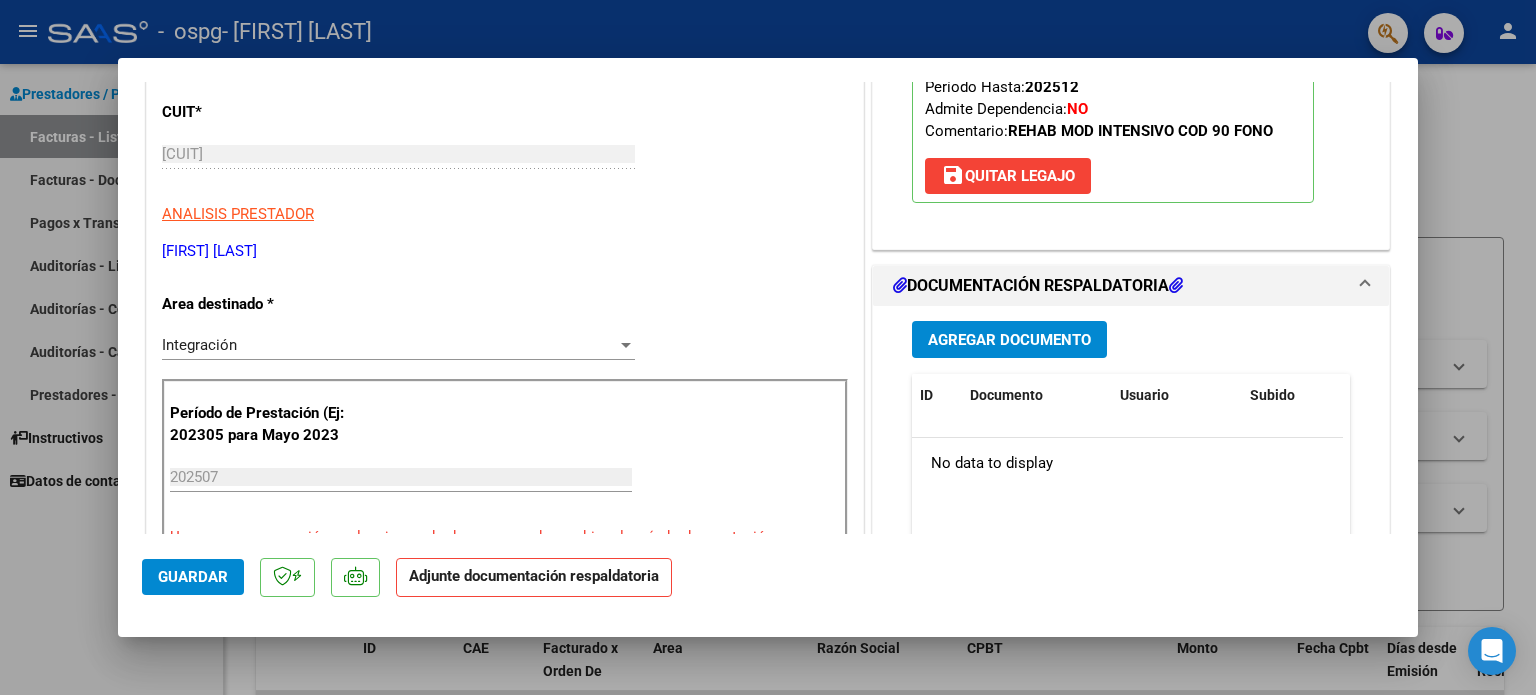click on "Agregar Documento" at bounding box center (1009, 340) 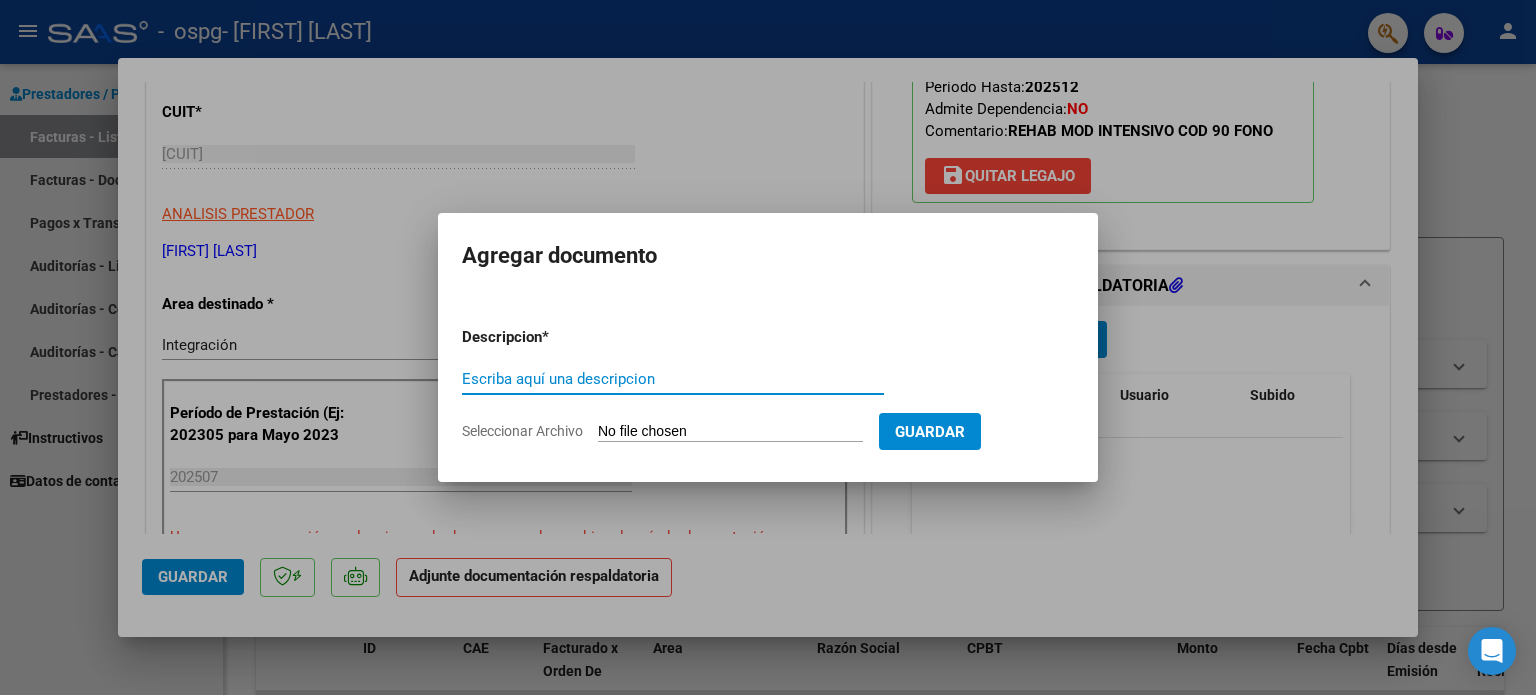 click on "Escriba aquí una descripcion" at bounding box center (673, 379) 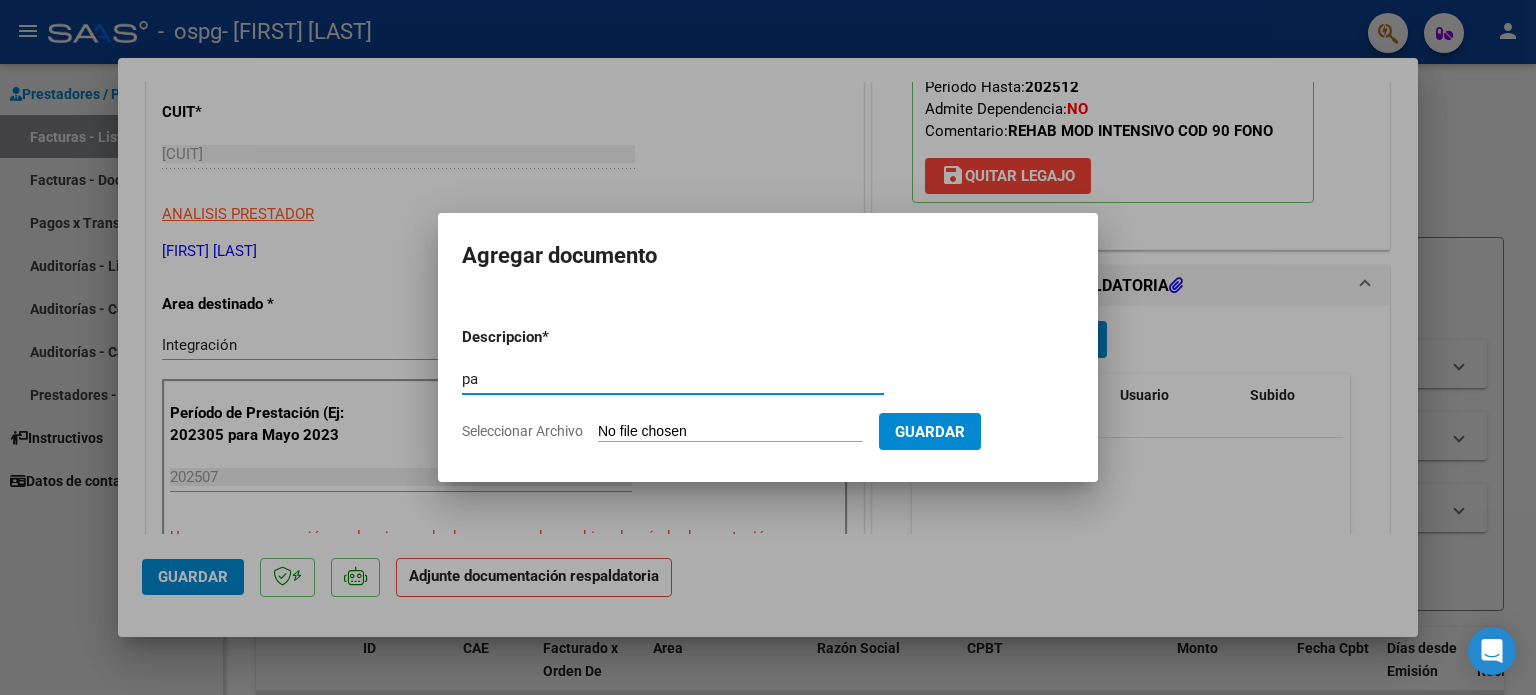 type on "p" 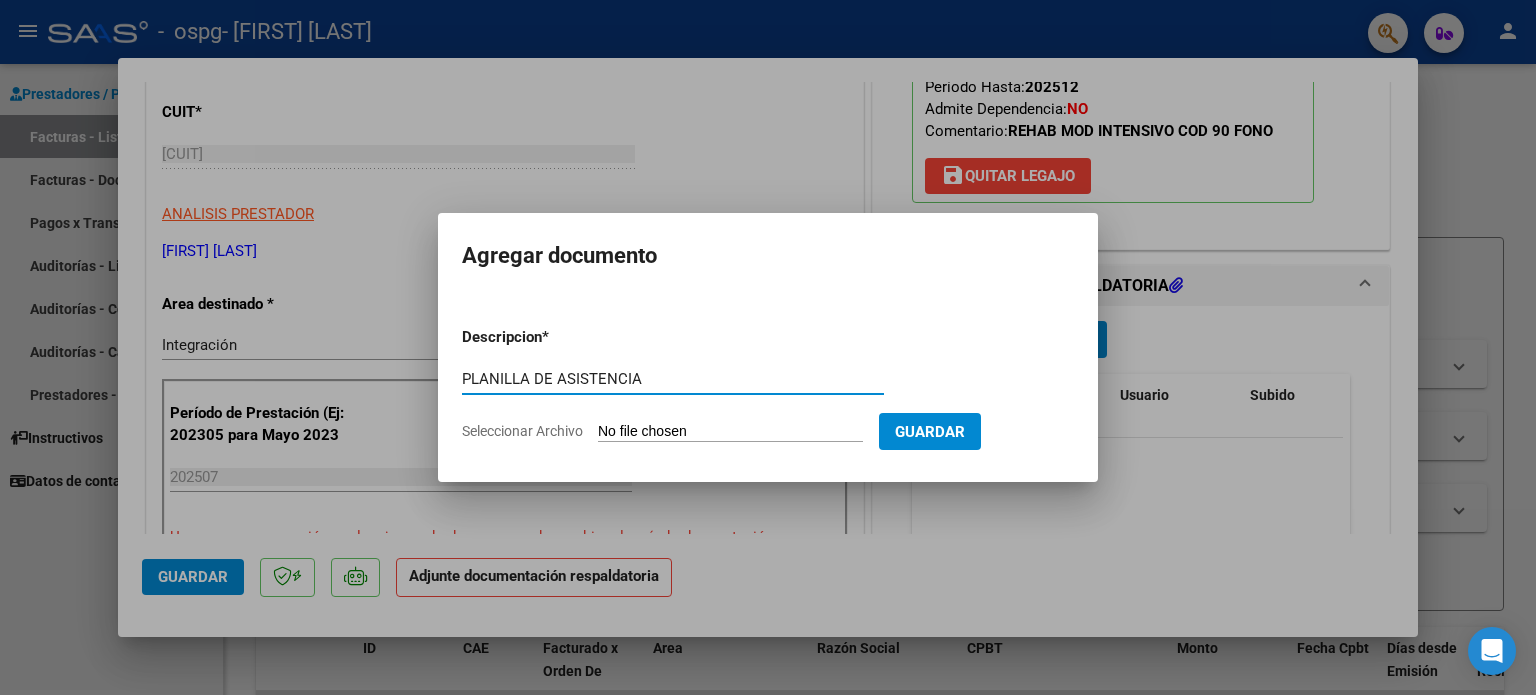 type on "PLANILLA DE ASISTENCIA" 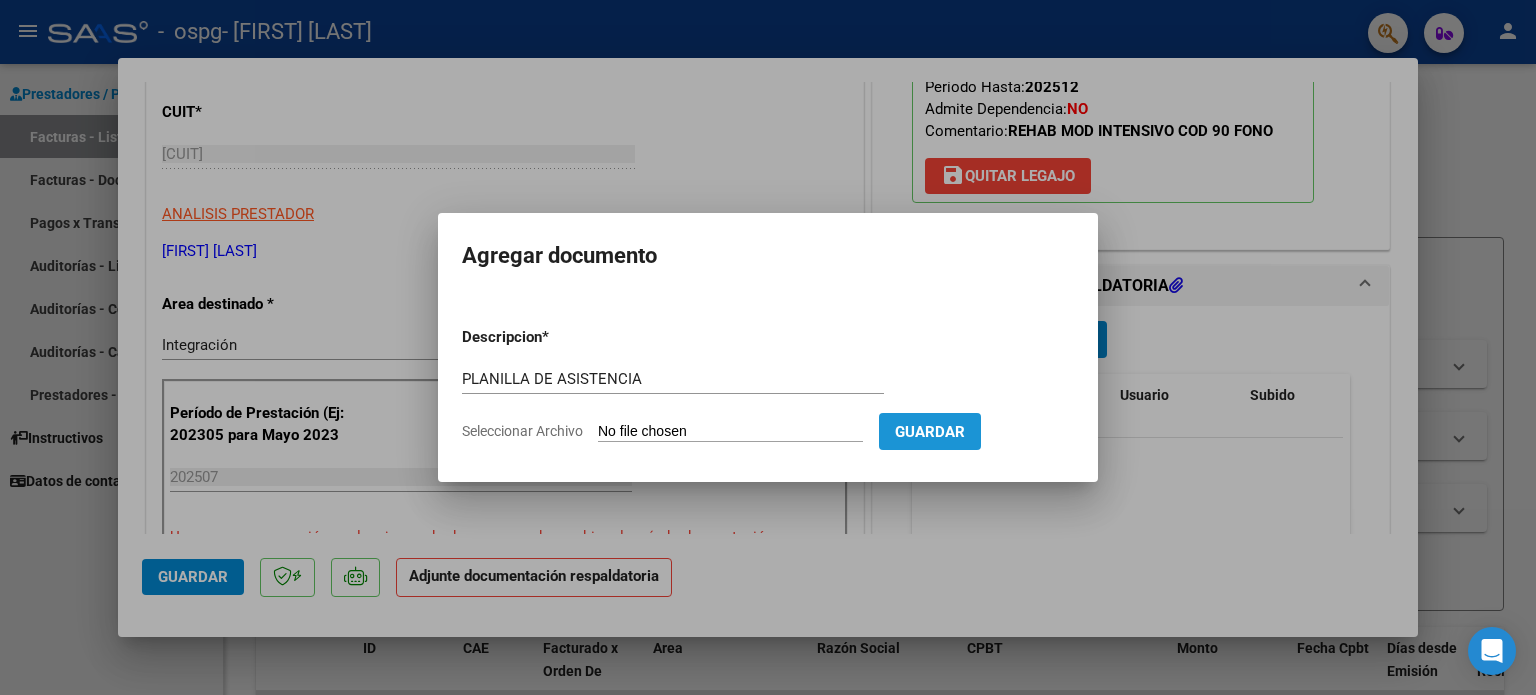 click on "Guardar" at bounding box center (930, 432) 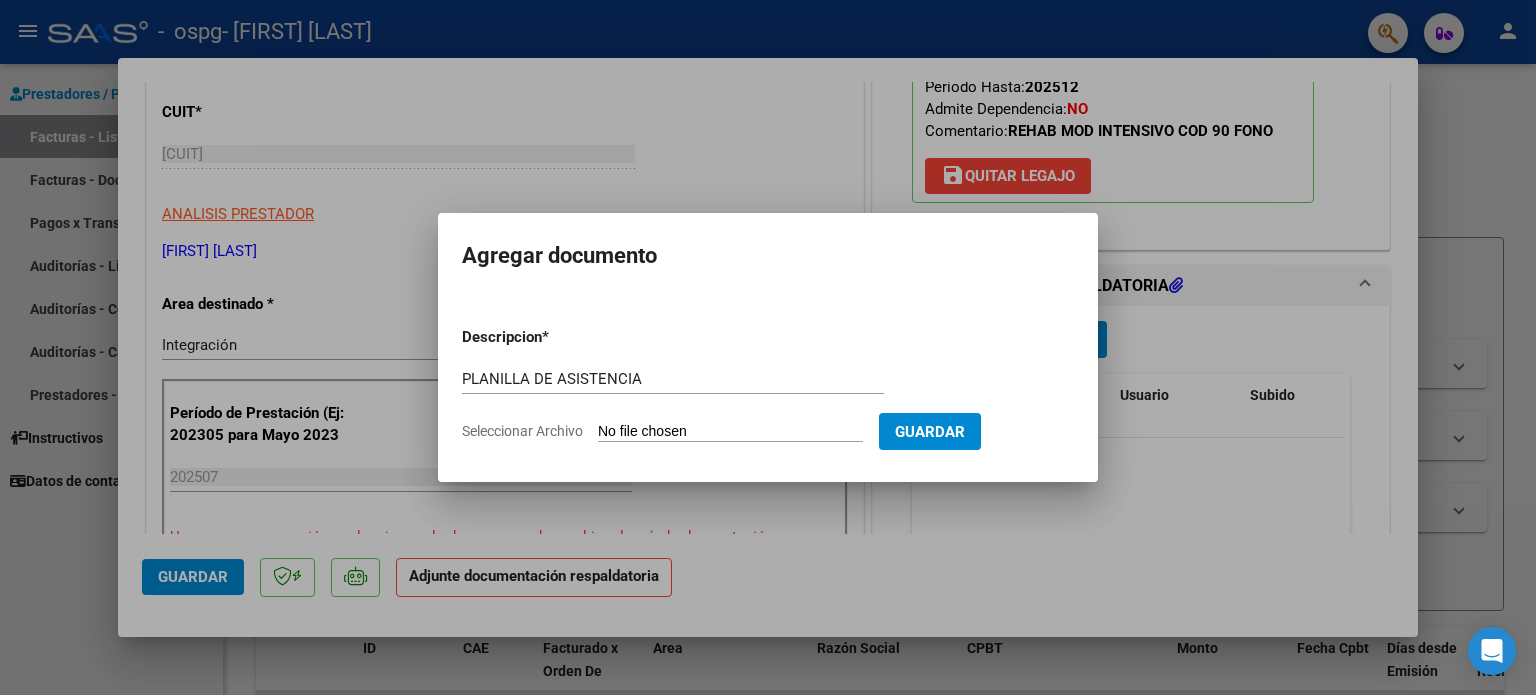 click on "Guardar" at bounding box center (930, 432) 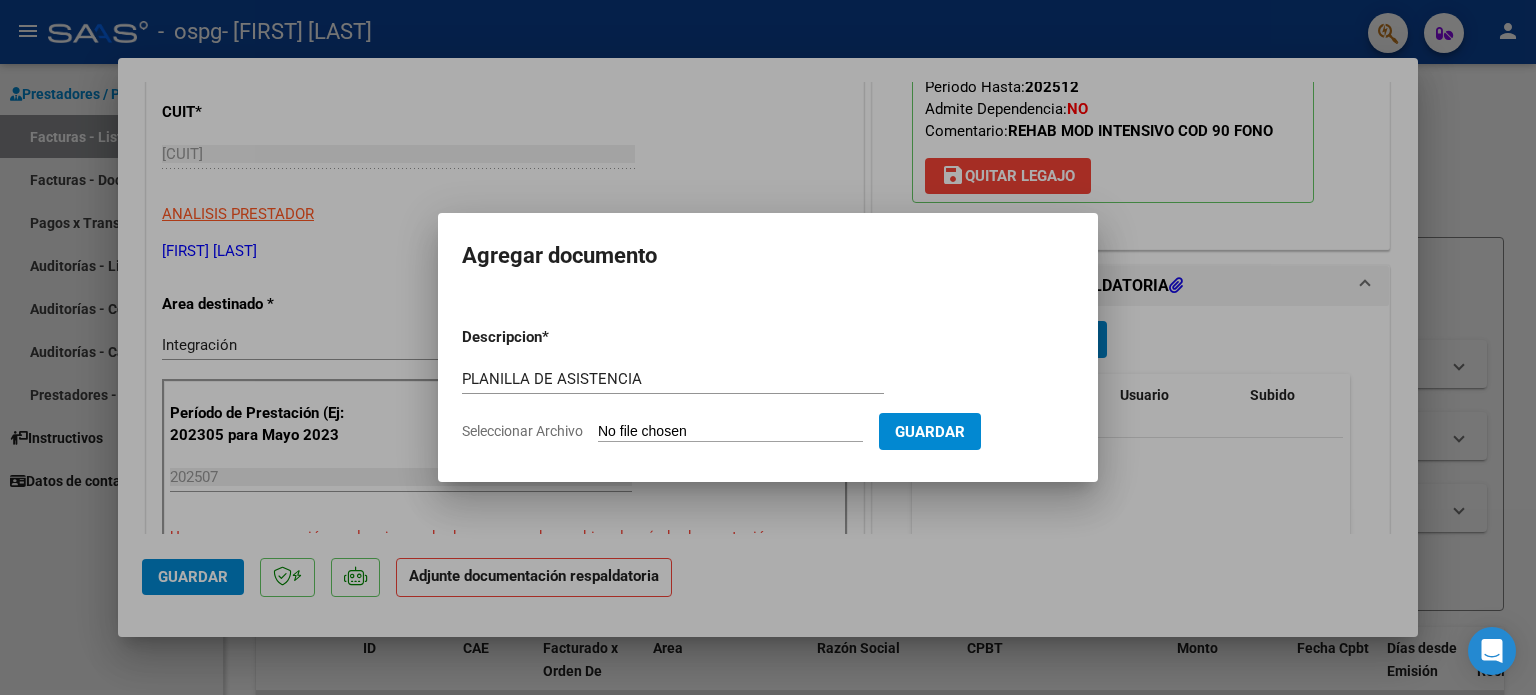 click on "Seleccionar Archivo" at bounding box center [730, 432] 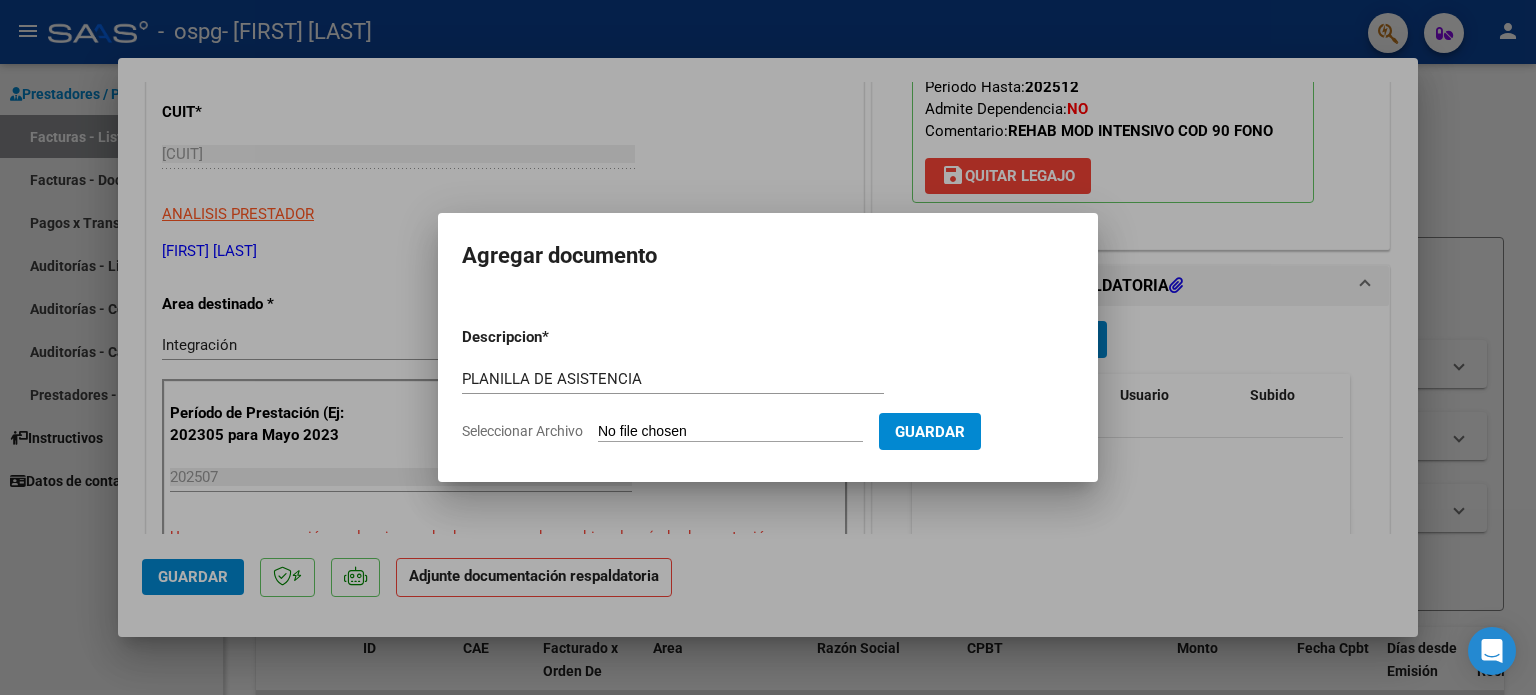 type on "C:\fakepath\PLANILLA DE ASISTENCIA MATIAS AQUINO JULIO 2025.pdf" 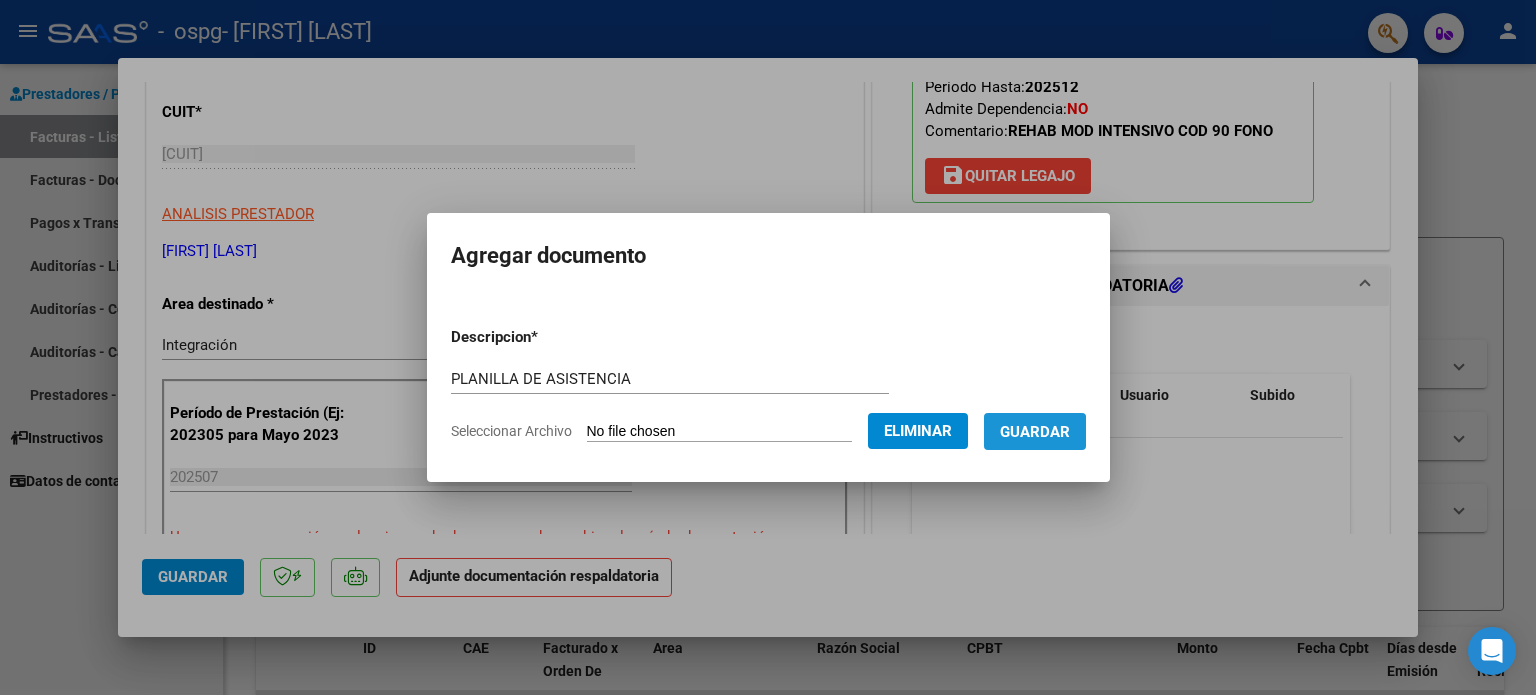 click on "Guardar" at bounding box center [1035, 432] 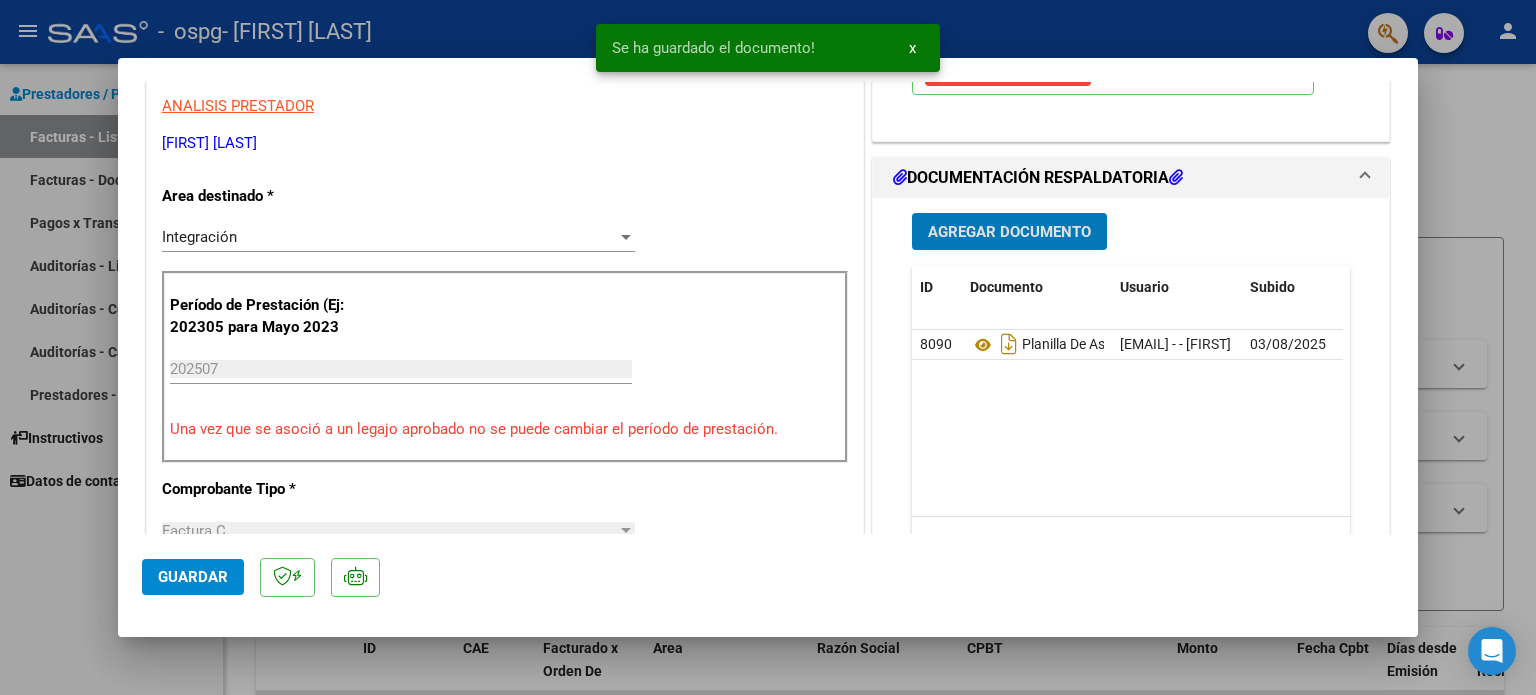 scroll, scrollTop: 600, scrollLeft: 0, axis: vertical 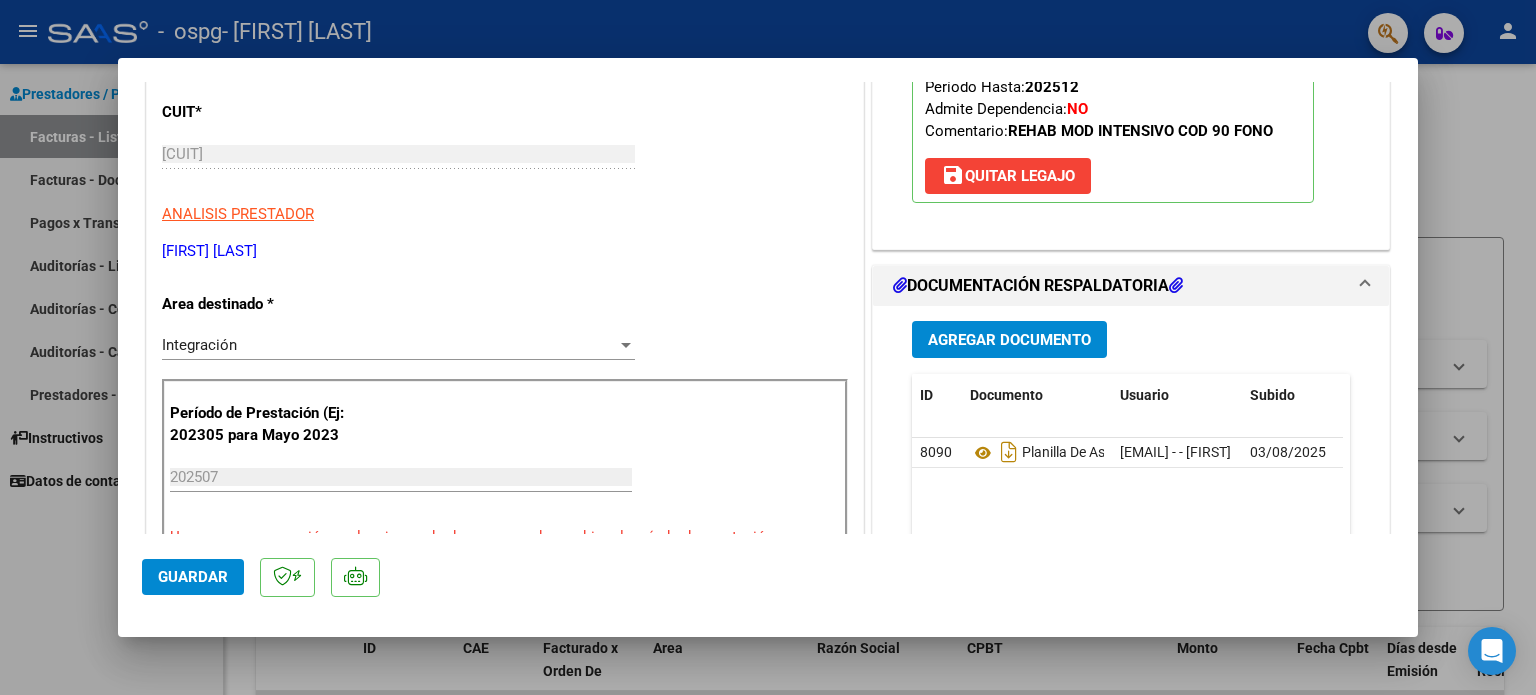 click on "Agregar Documento" at bounding box center (1009, 340) 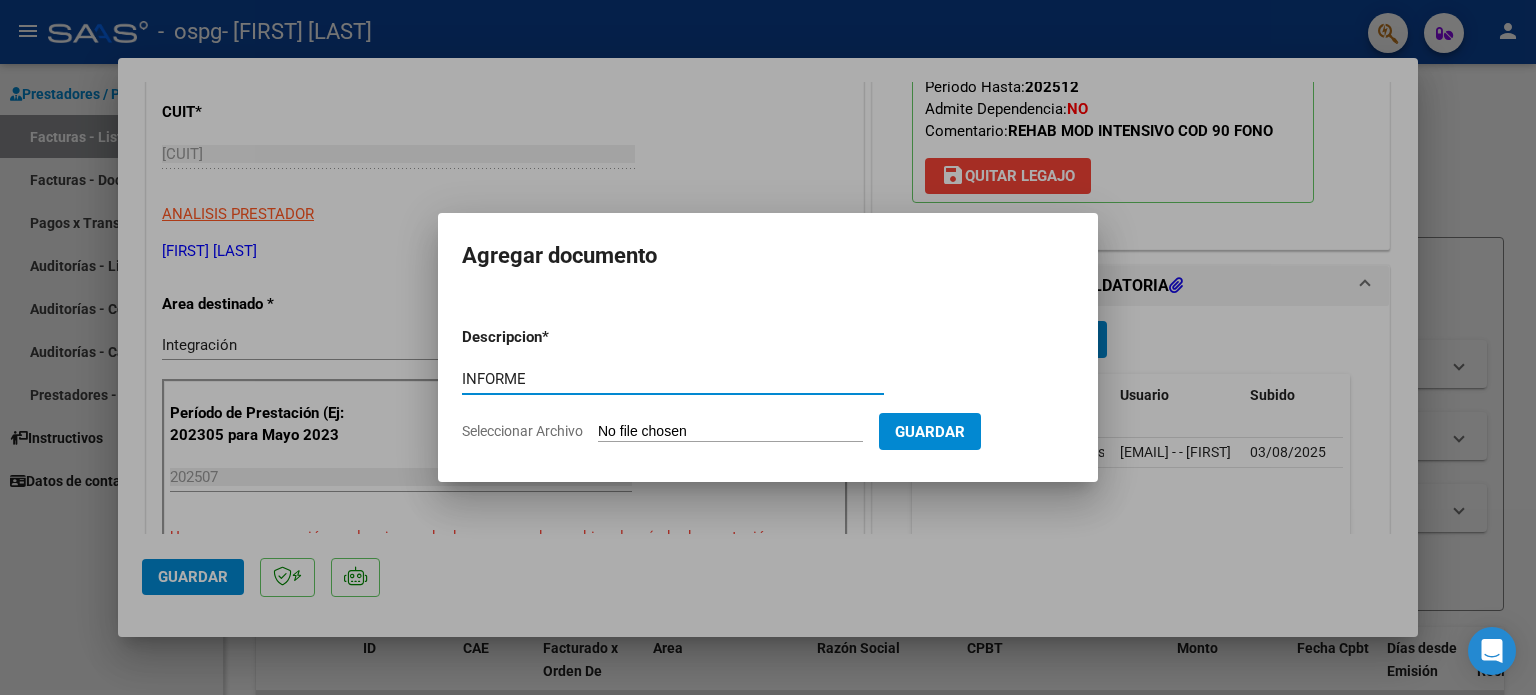 type on "INFORME" 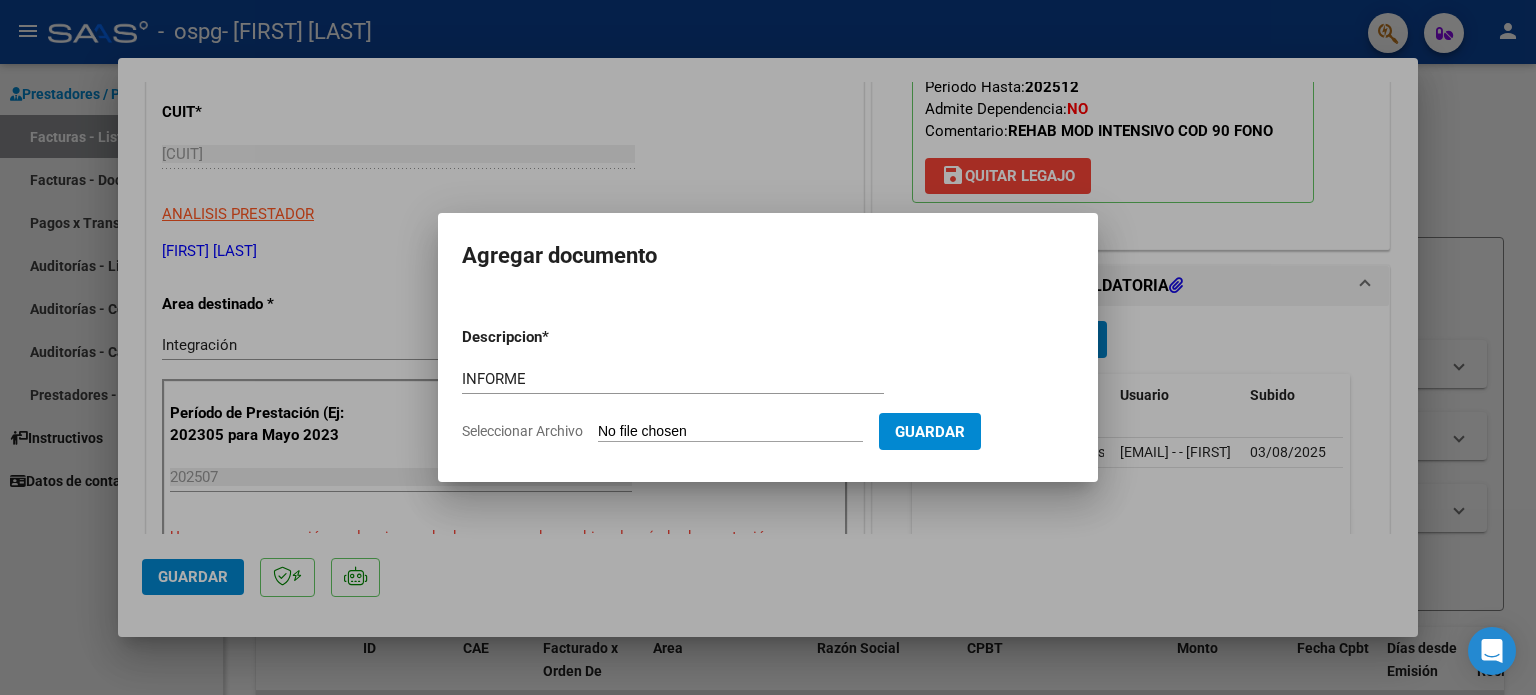 type on "C:\fakepath\MATIAS AQUINO INFORME (JULIO 2025).docx.pdf" 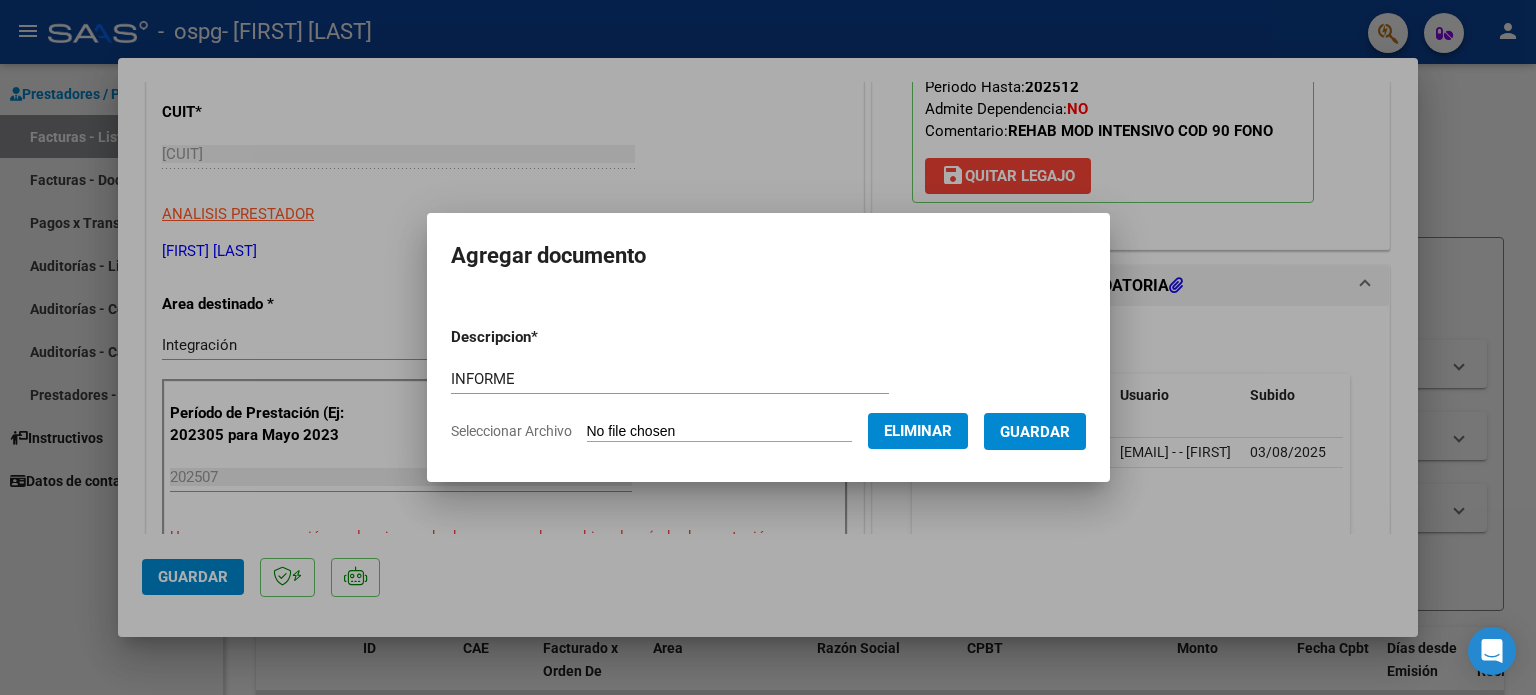 click on "Guardar" at bounding box center (1035, 432) 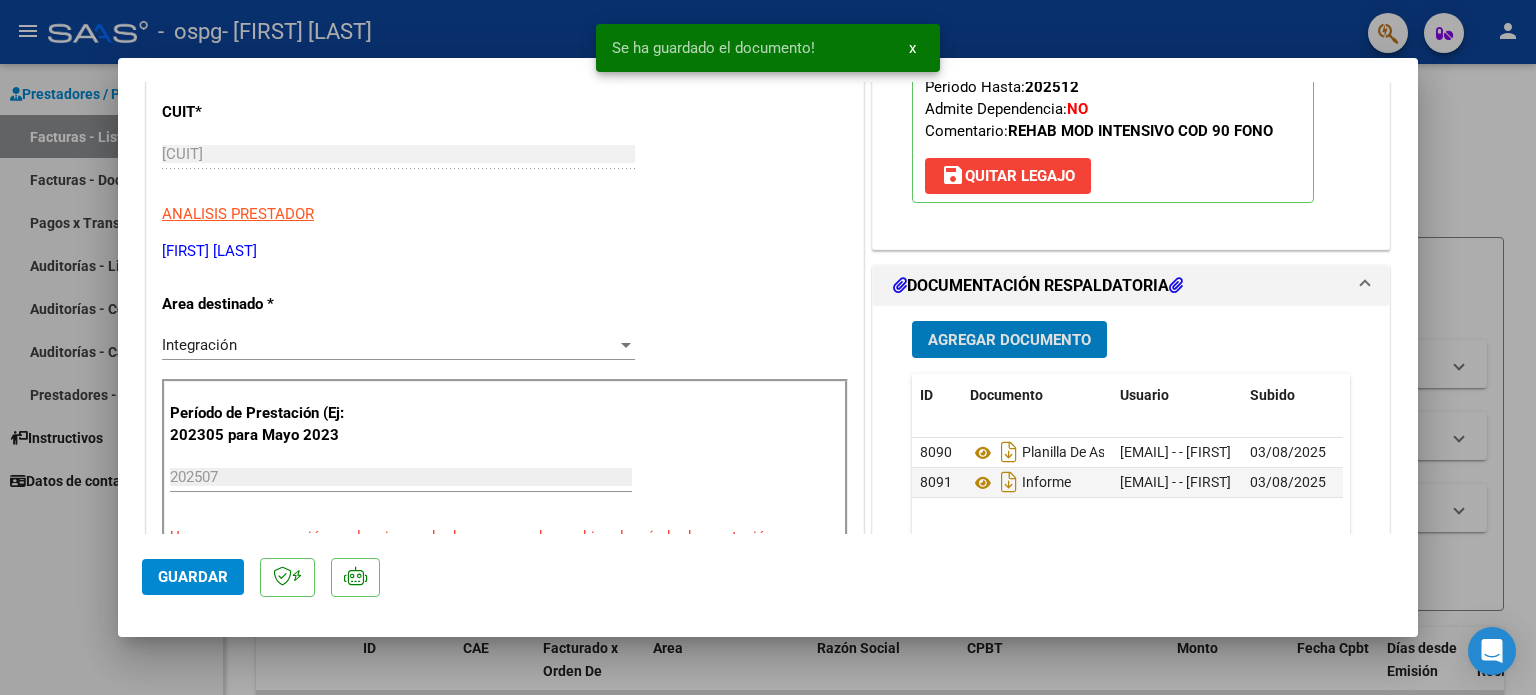 click on "Agregar Documento" at bounding box center (1009, 340) 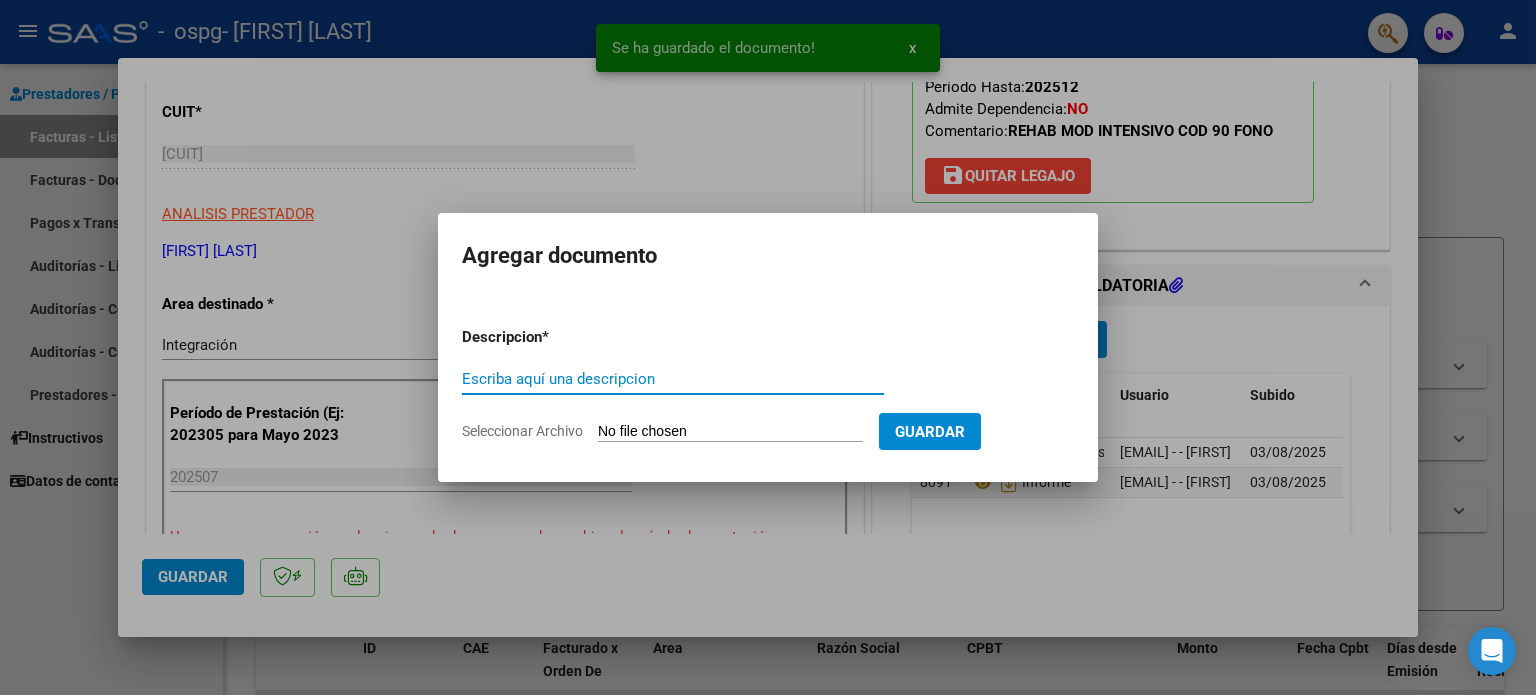 click on "Escriba aquí una descripcion" at bounding box center [673, 379] 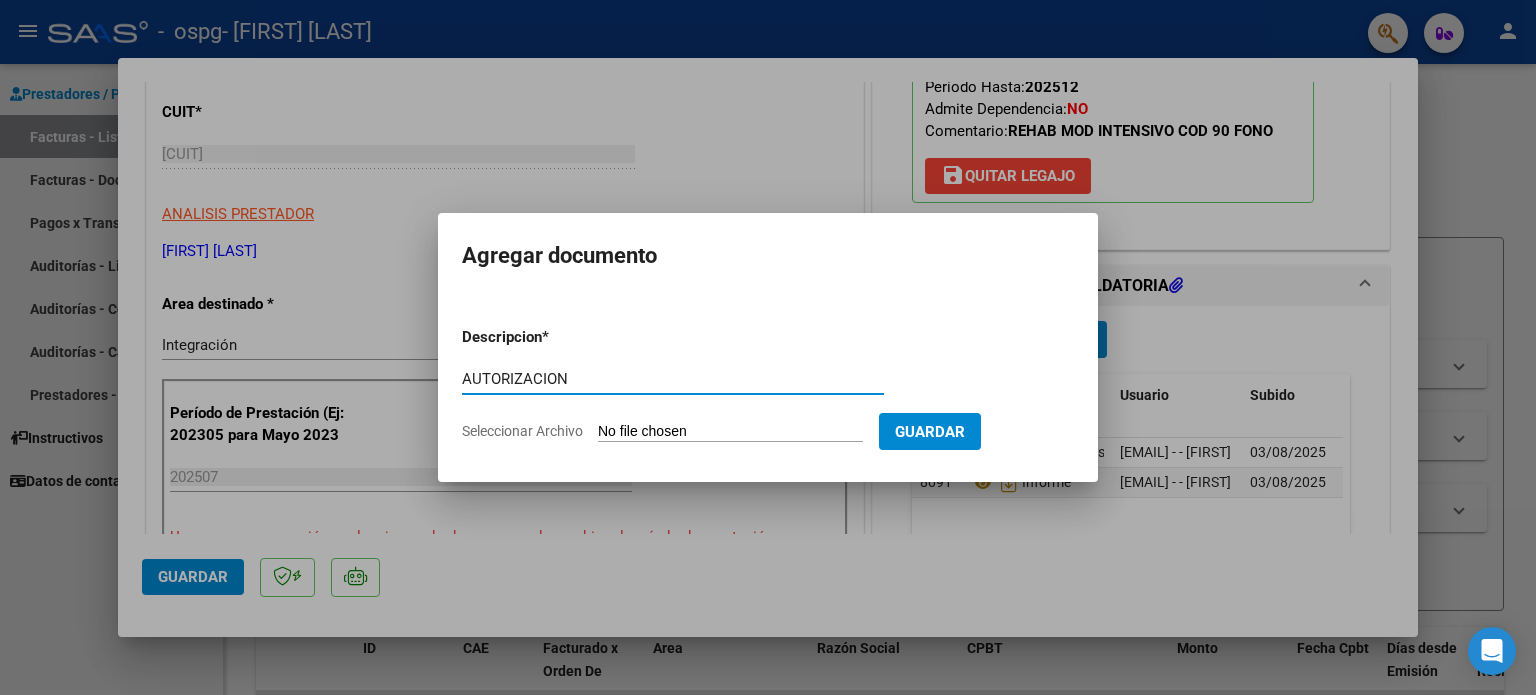 type on "AUTORIZACION" 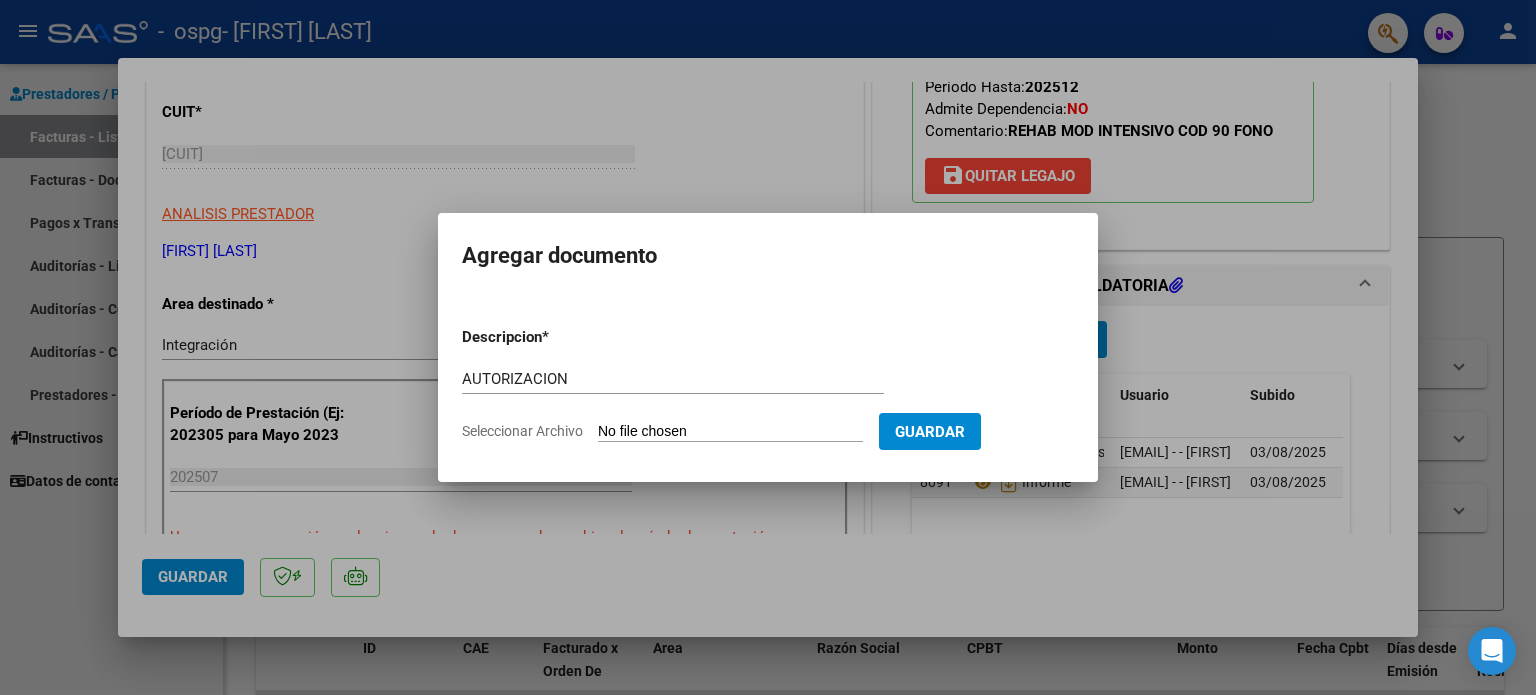 type on "C:\fakepath\MATIAS AQUINO AUTORIZACION 2025.pdf" 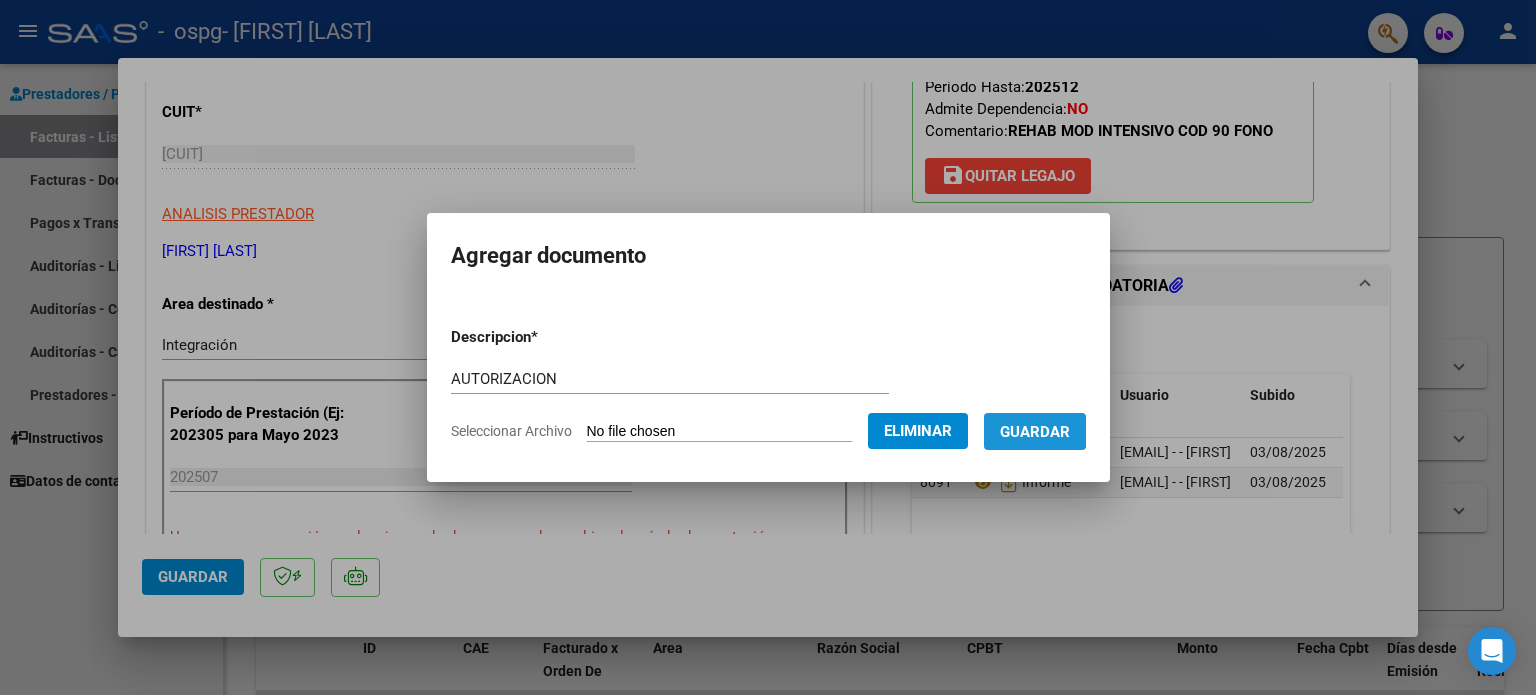 click on "Guardar" at bounding box center [1035, 432] 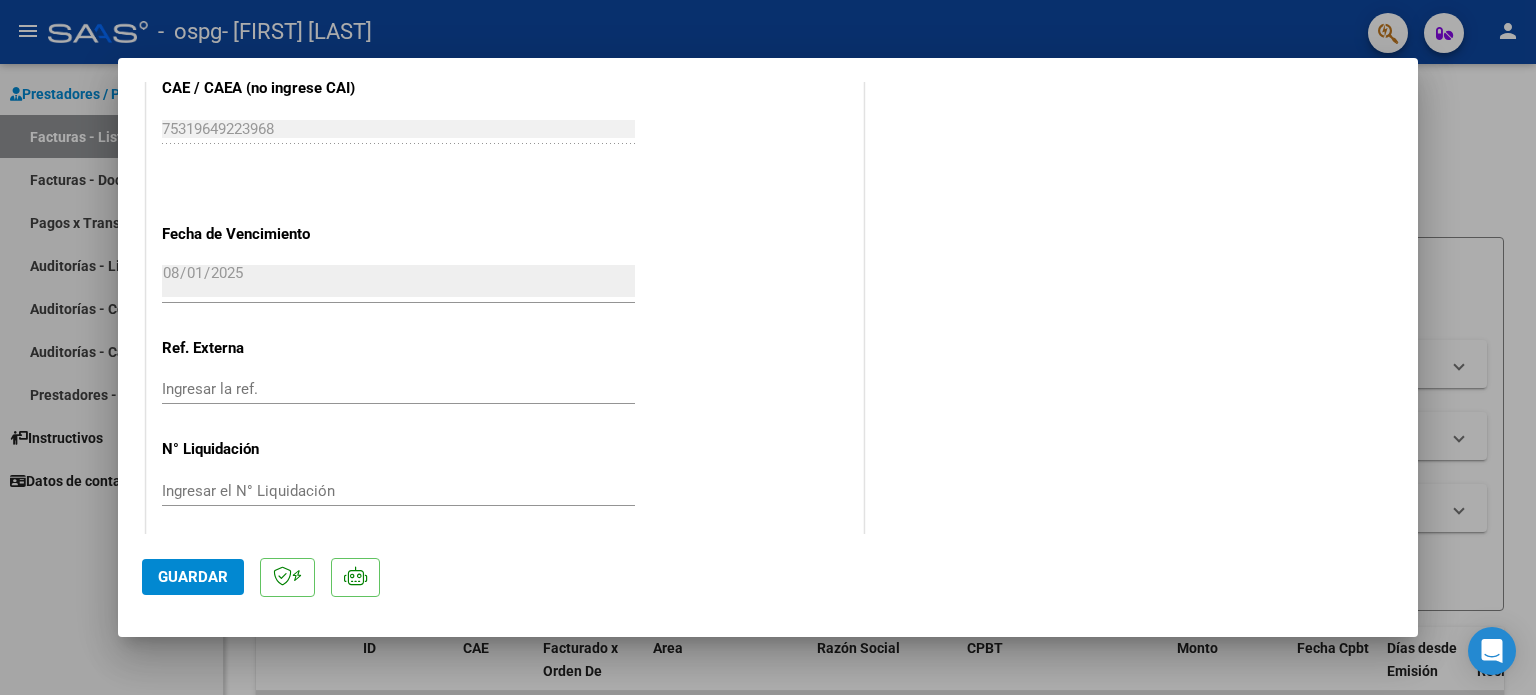 scroll, scrollTop: 1336, scrollLeft: 0, axis: vertical 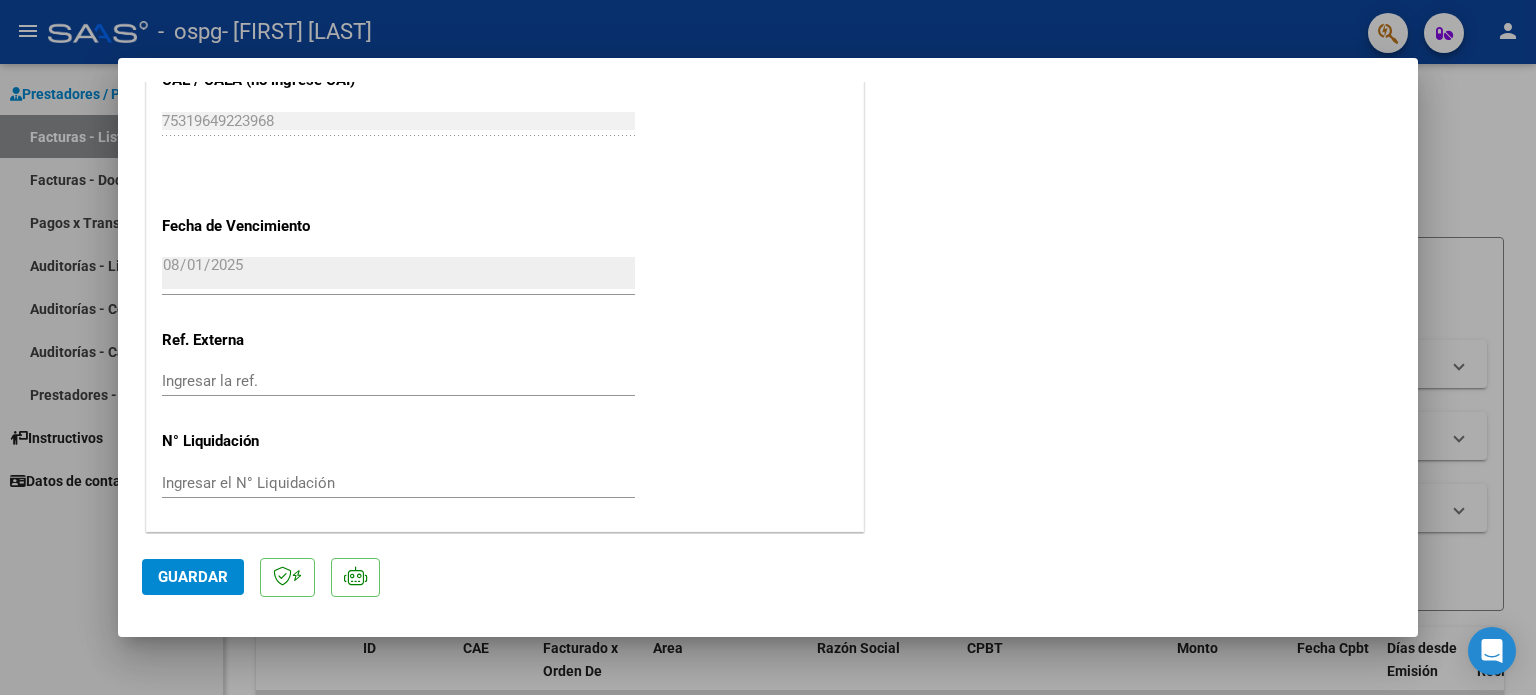 click on "Guardar" 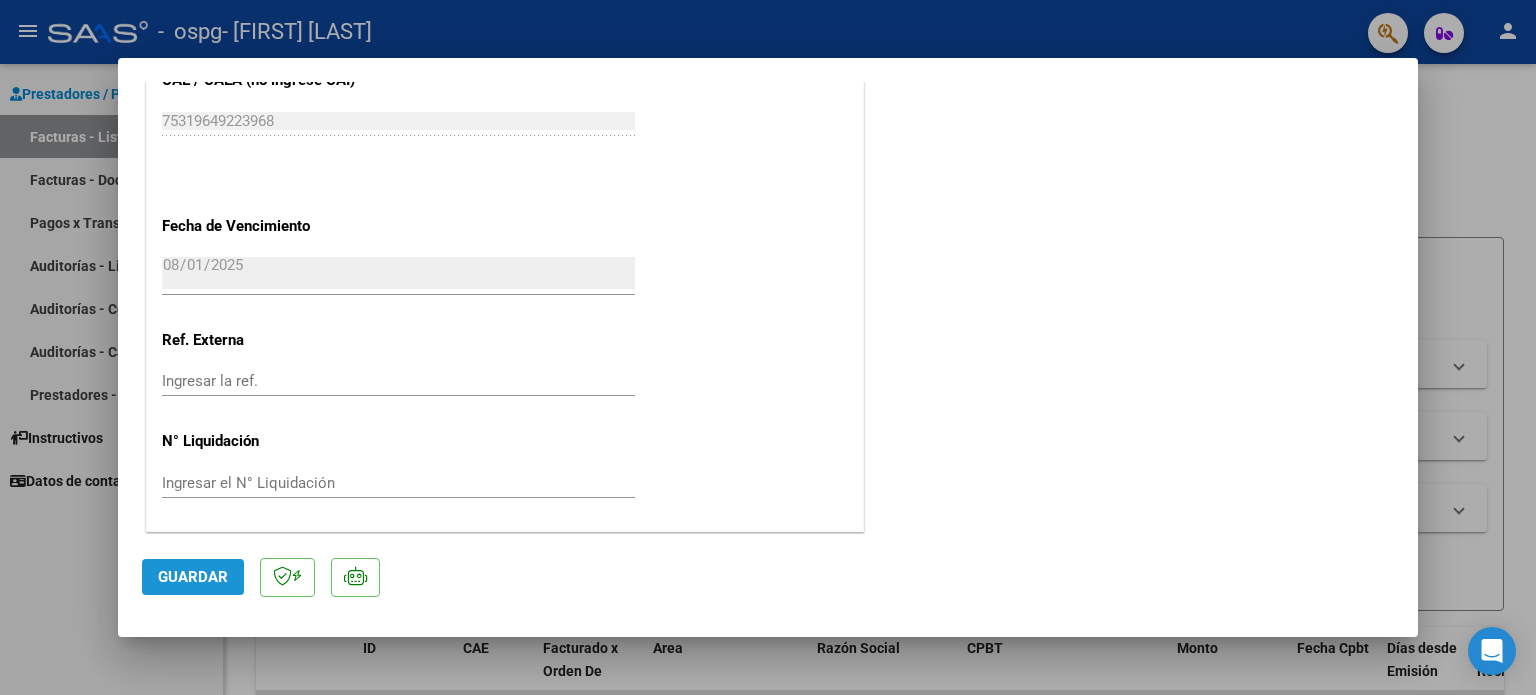 click on "Guardar" 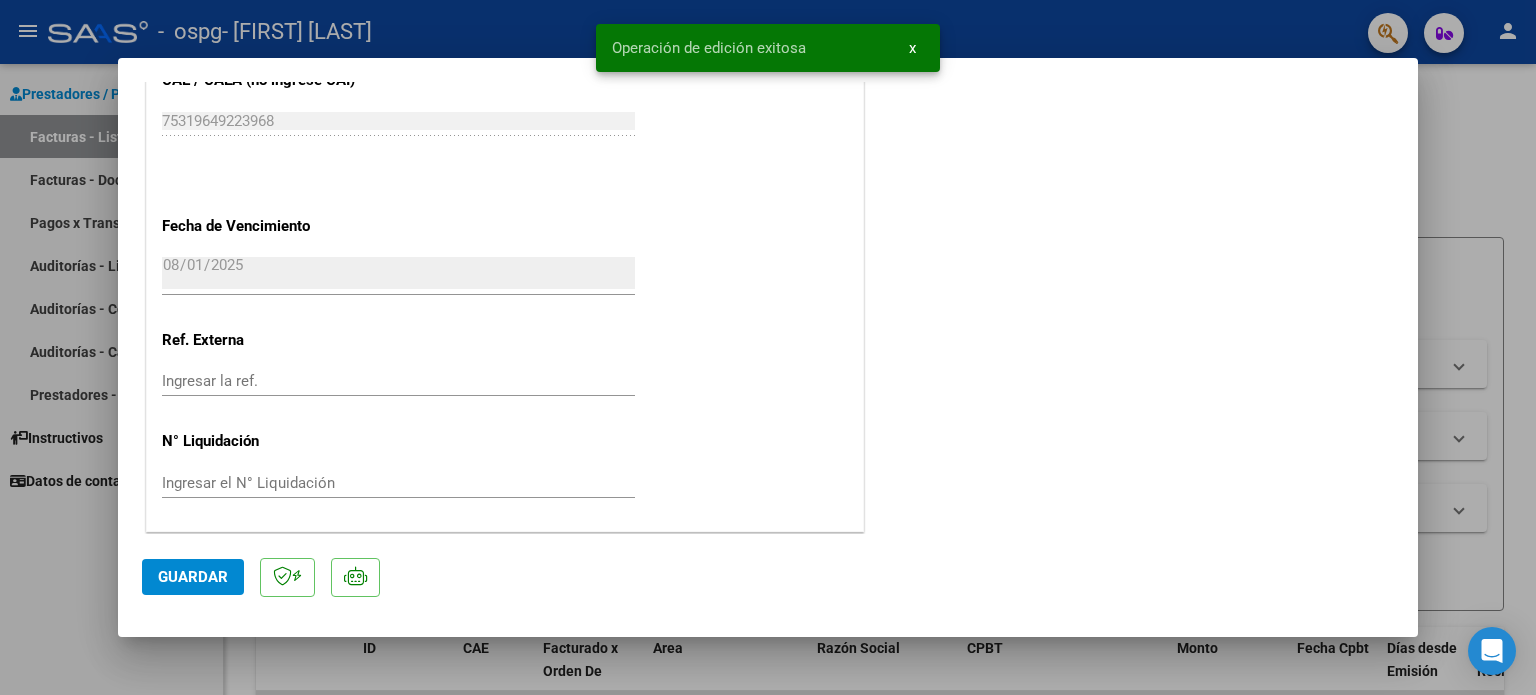 scroll, scrollTop: 1036, scrollLeft: 0, axis: vertical 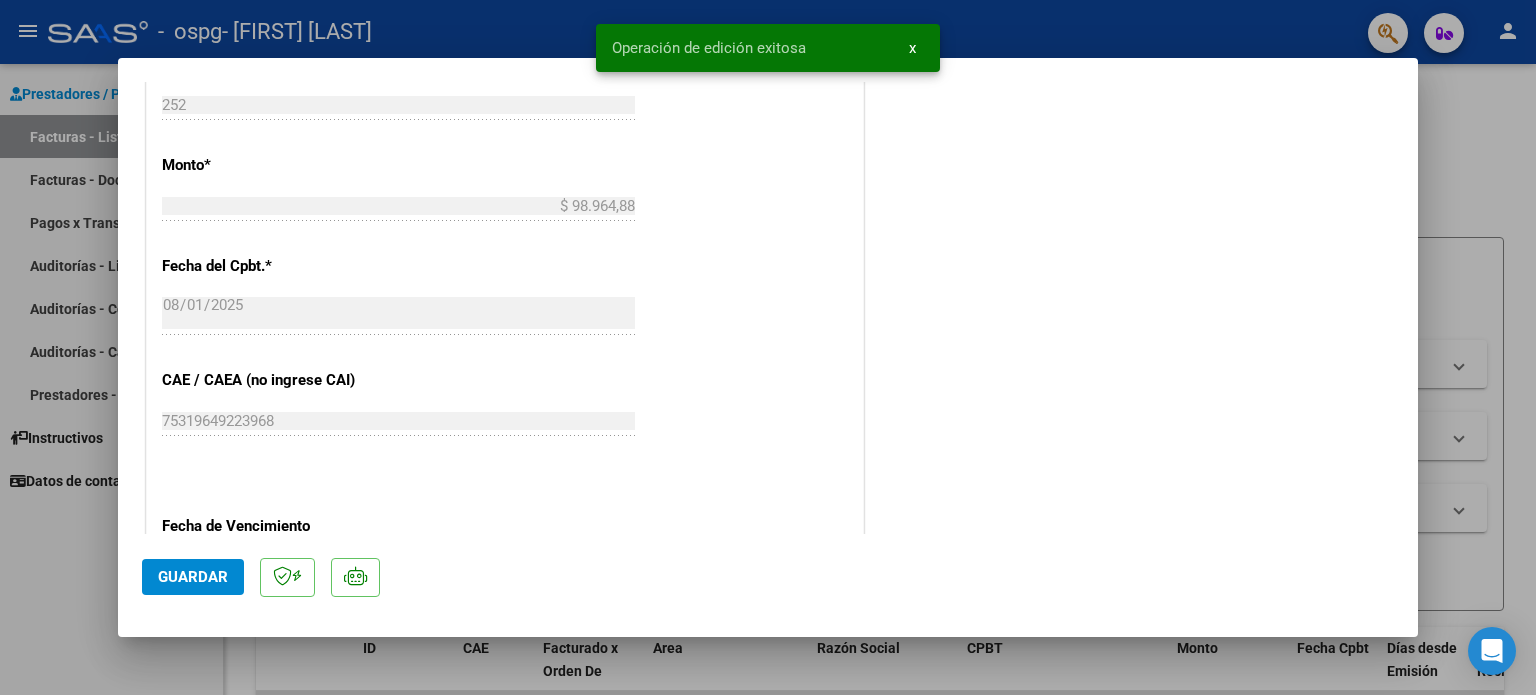 click at bounding box center (768, 347) 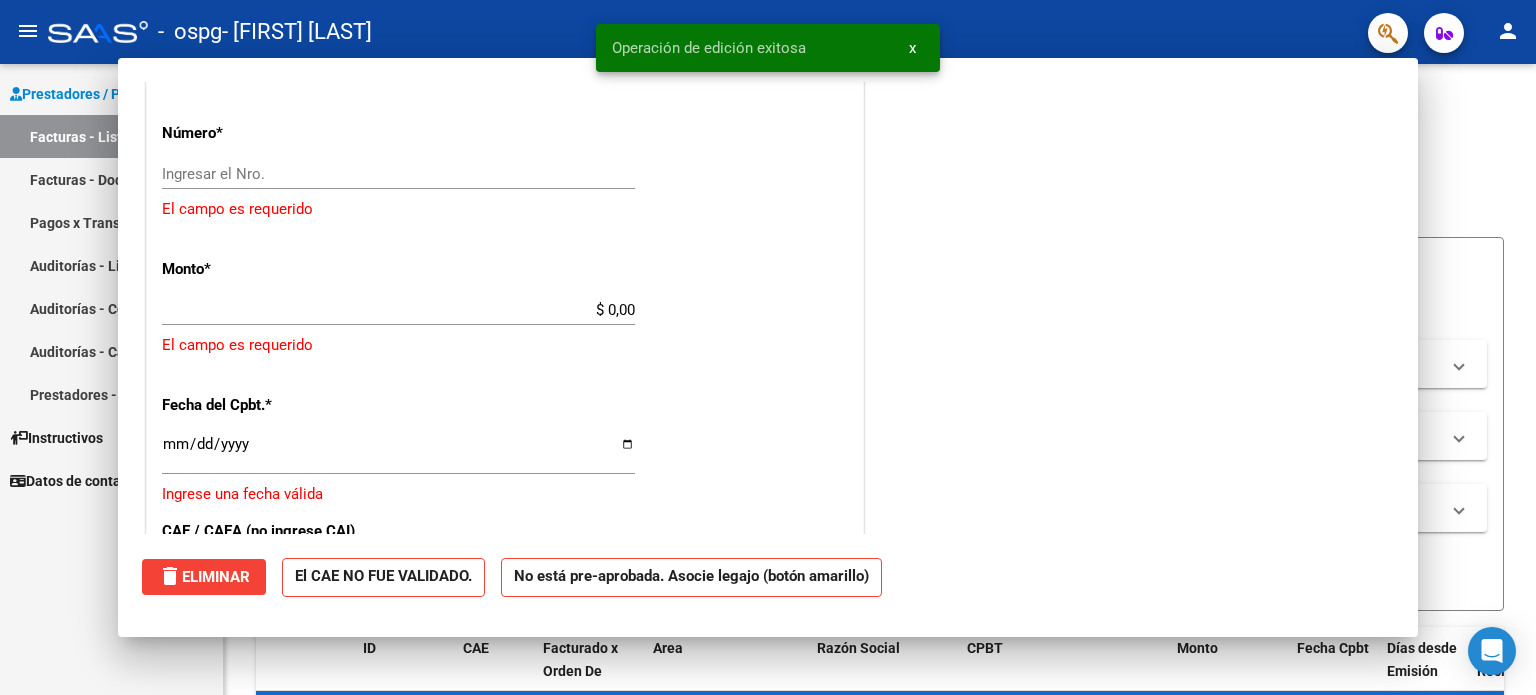 scroll, scrollTop: 0, scrollLeft: 0, axis: both 